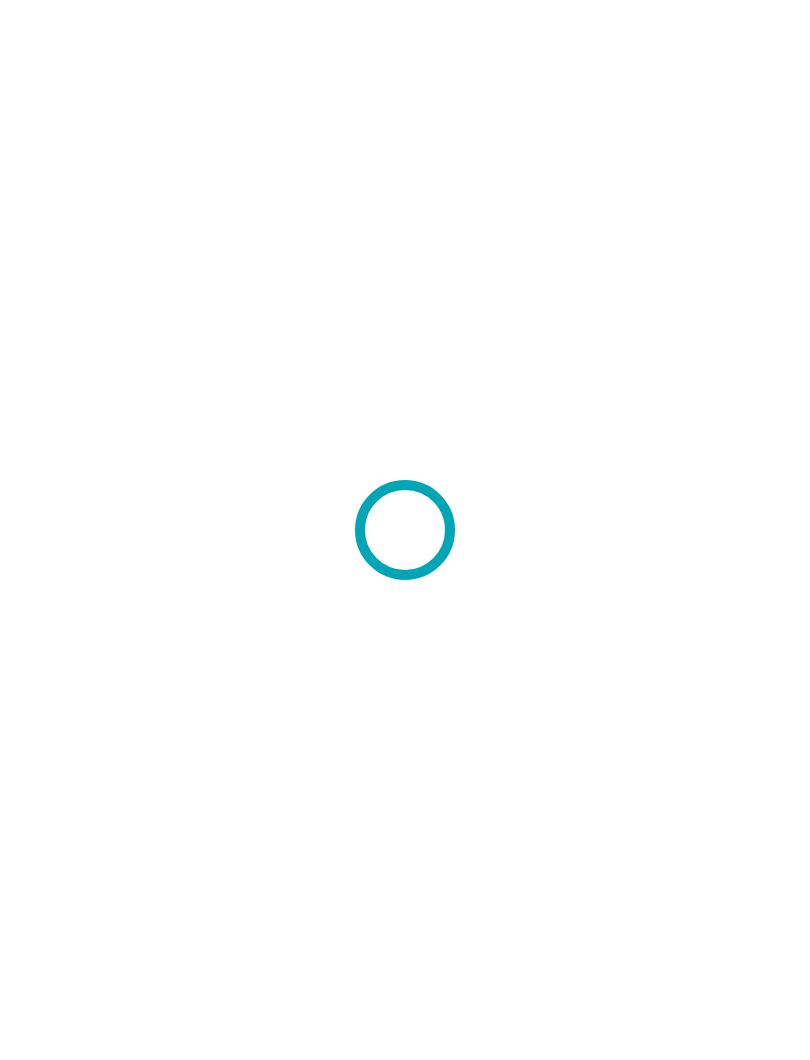 scroll, scrollTop: 0, scrollLeft: 0, axis: both 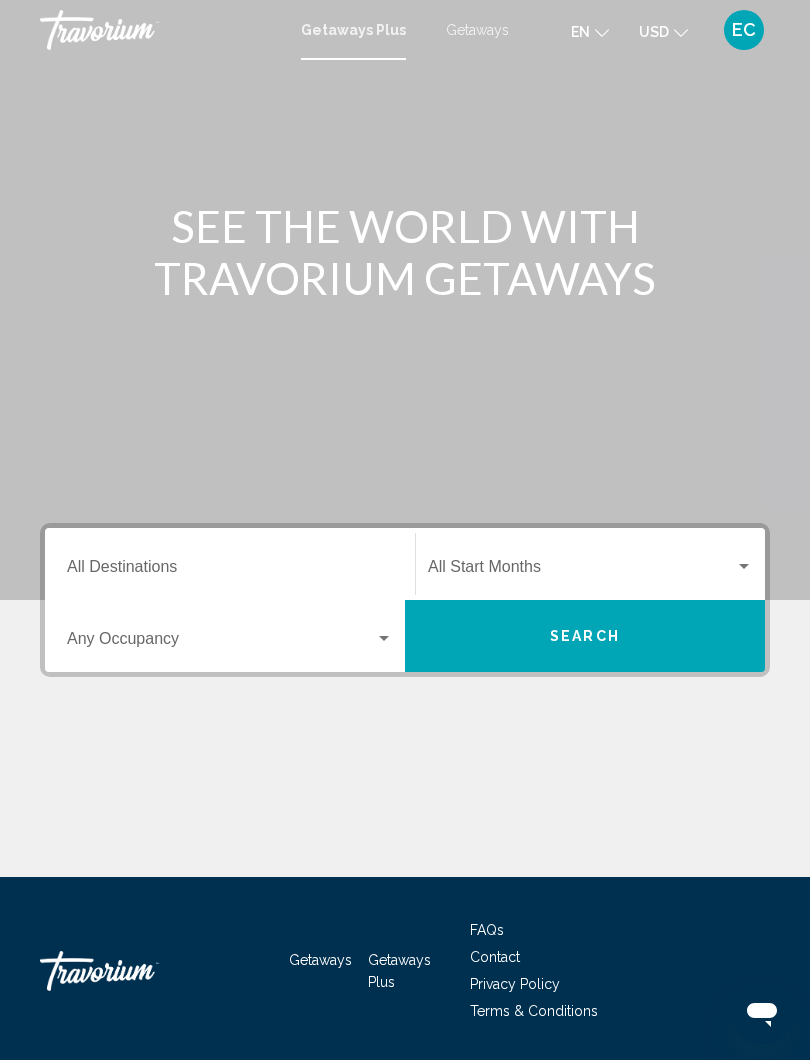click on "Destination All Destinations" at bounding box center (230, 571) 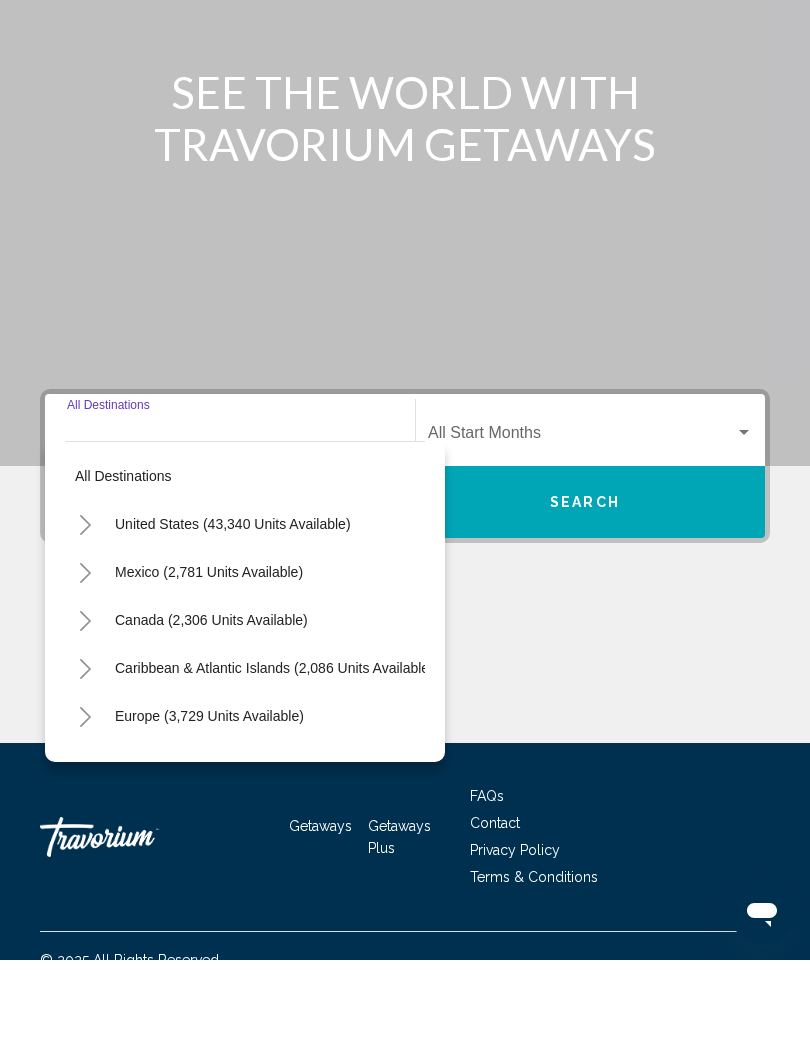 scroll, scrollTop: 62, scrollLeft: 0, axis: vertical 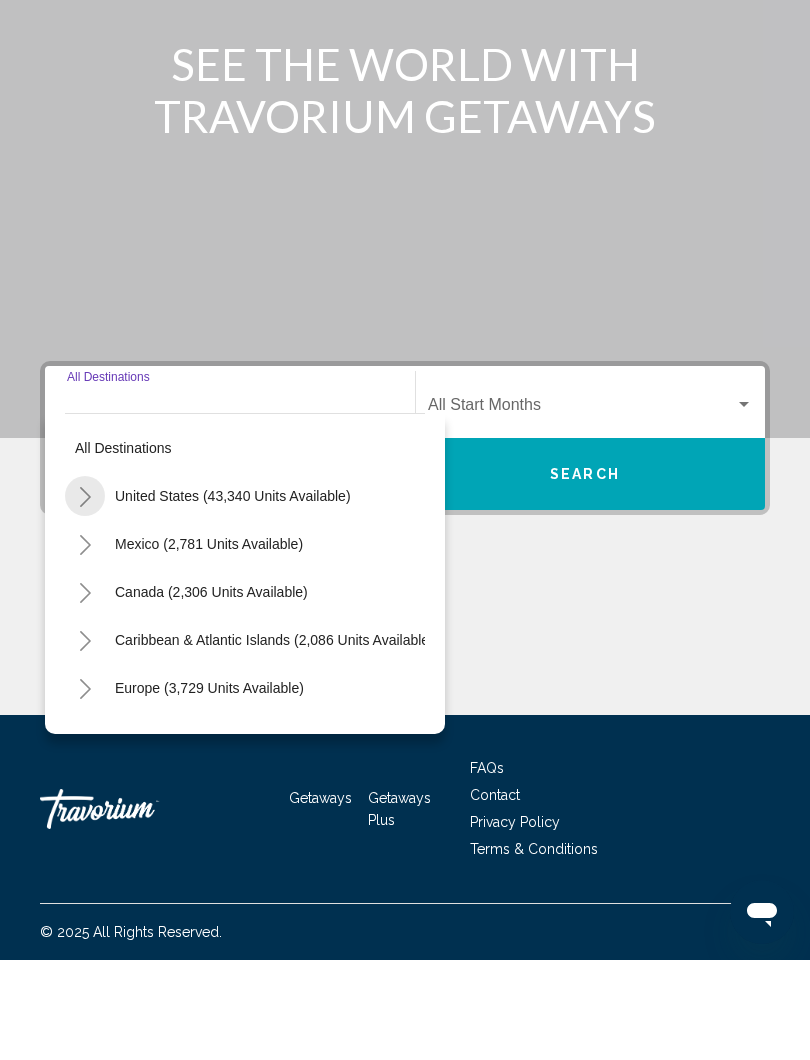 click 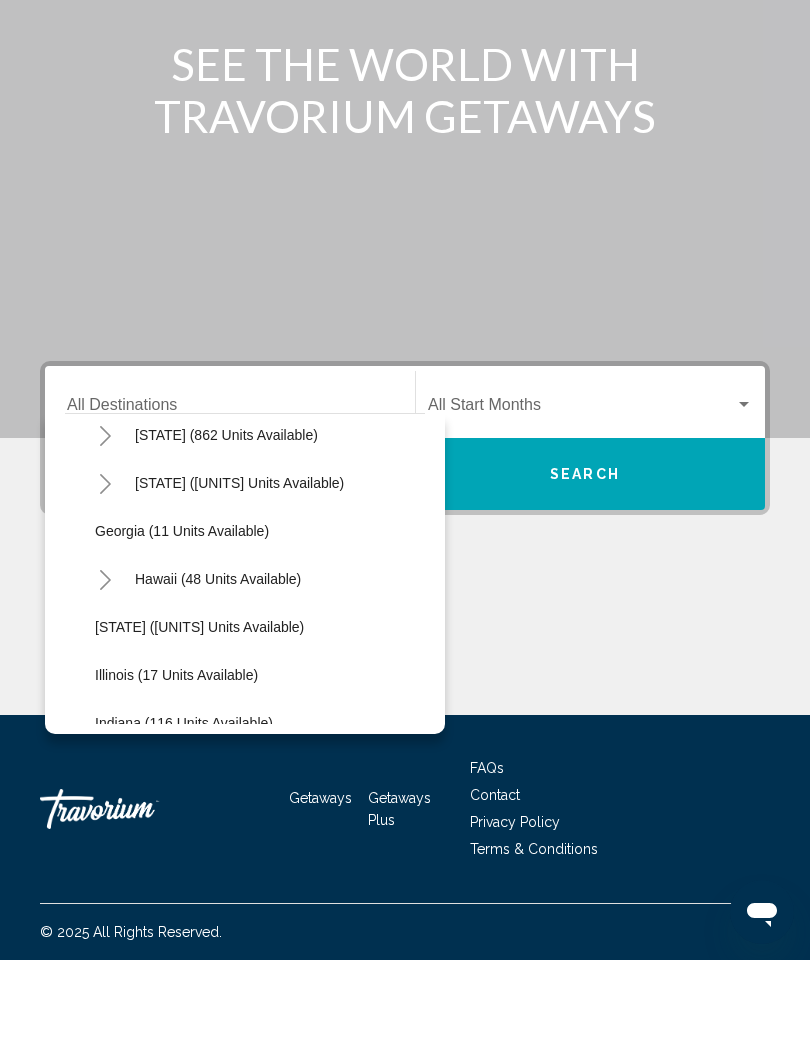 scroll, scrollTop: 243, scrollLeft: 3, axis: both 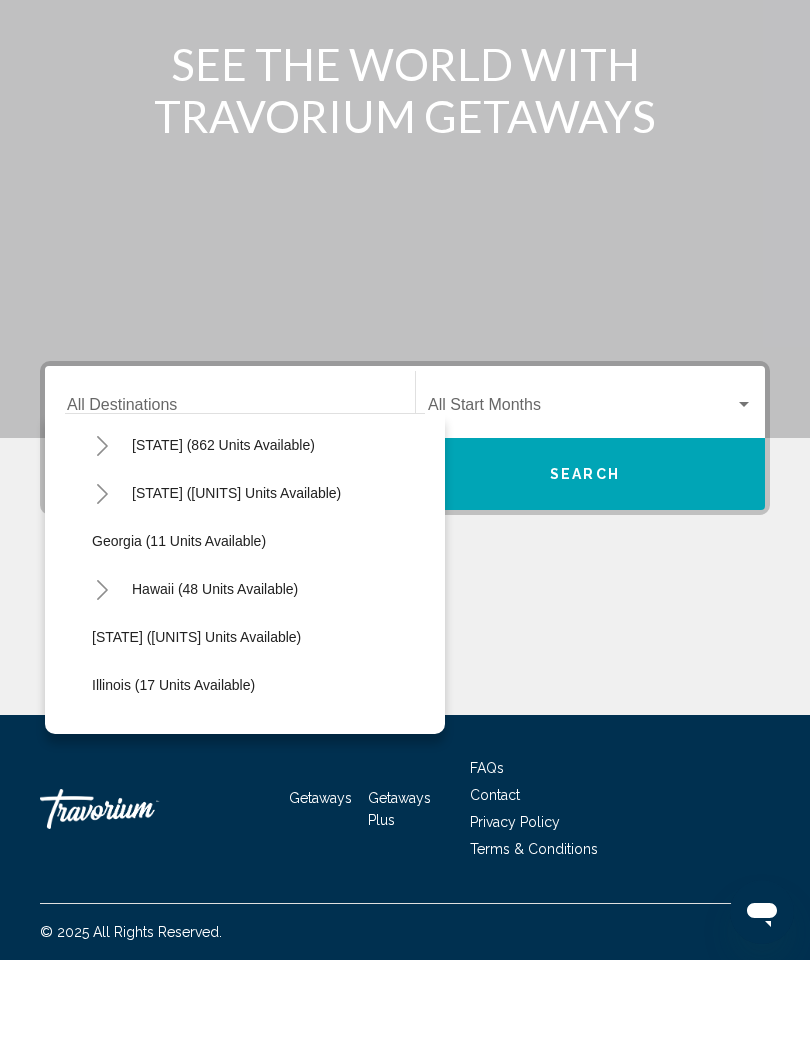 click on "[STATE] ([UNITS] units available)" 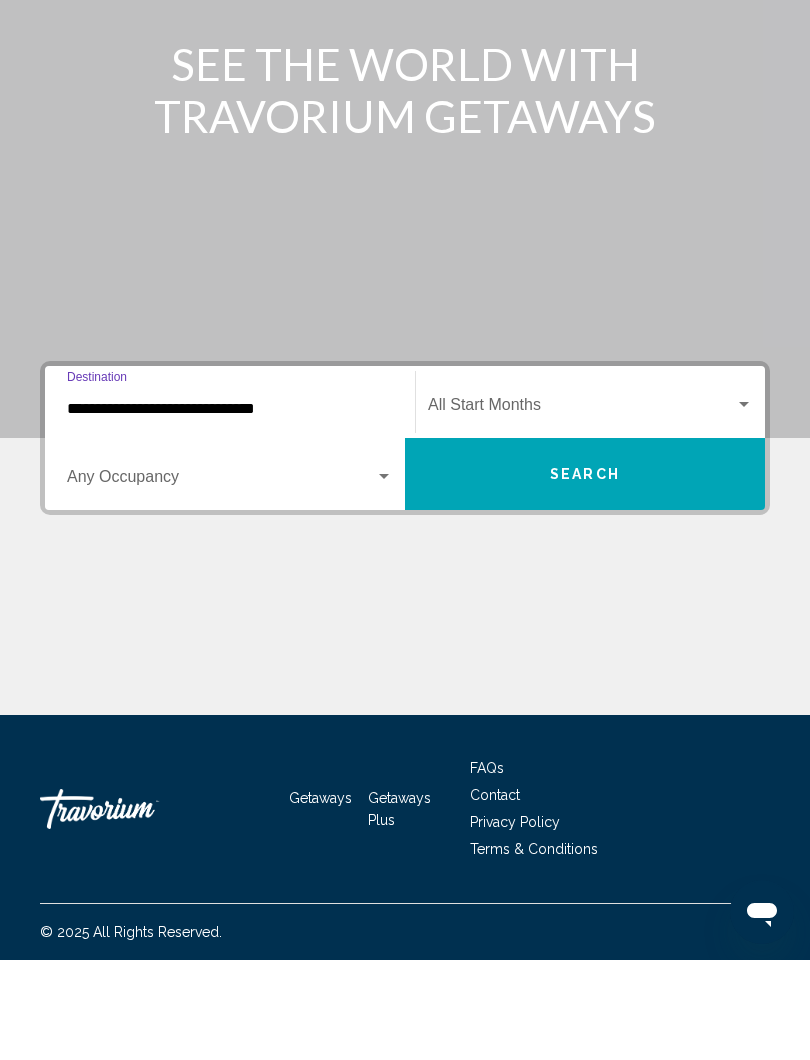 click on "**********" at bounding box center (230, 509) 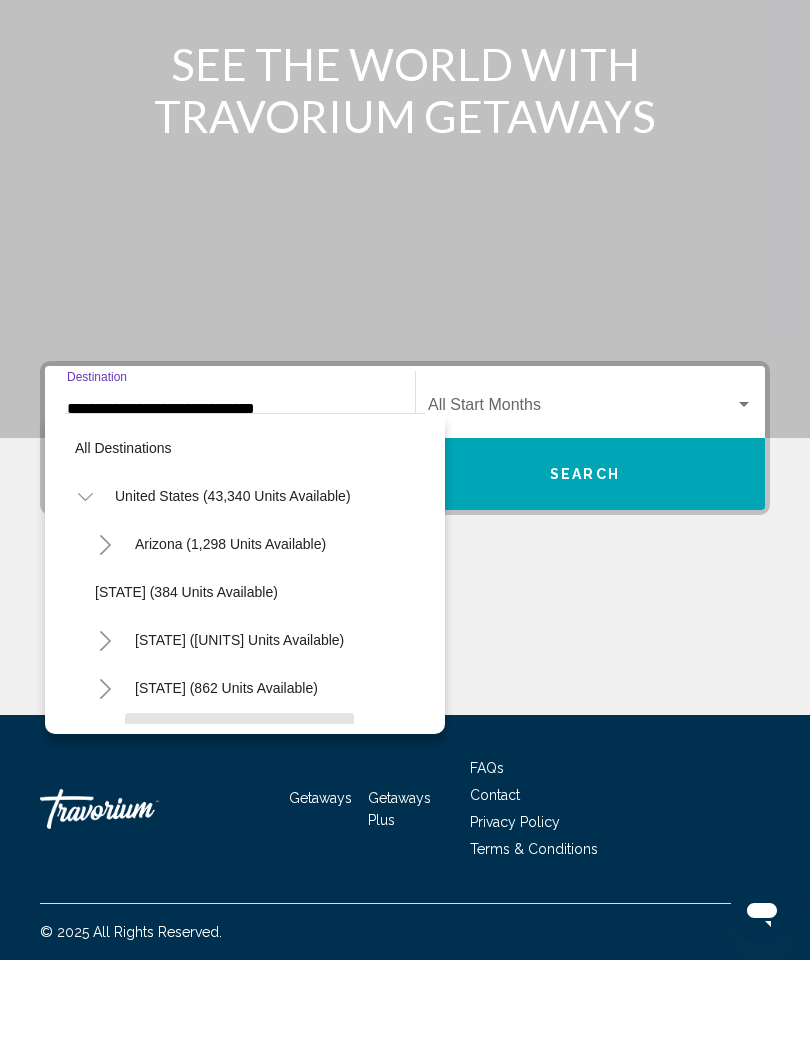 scroll, scrollTop: 167, scrollLeft: 0, axis: vertical 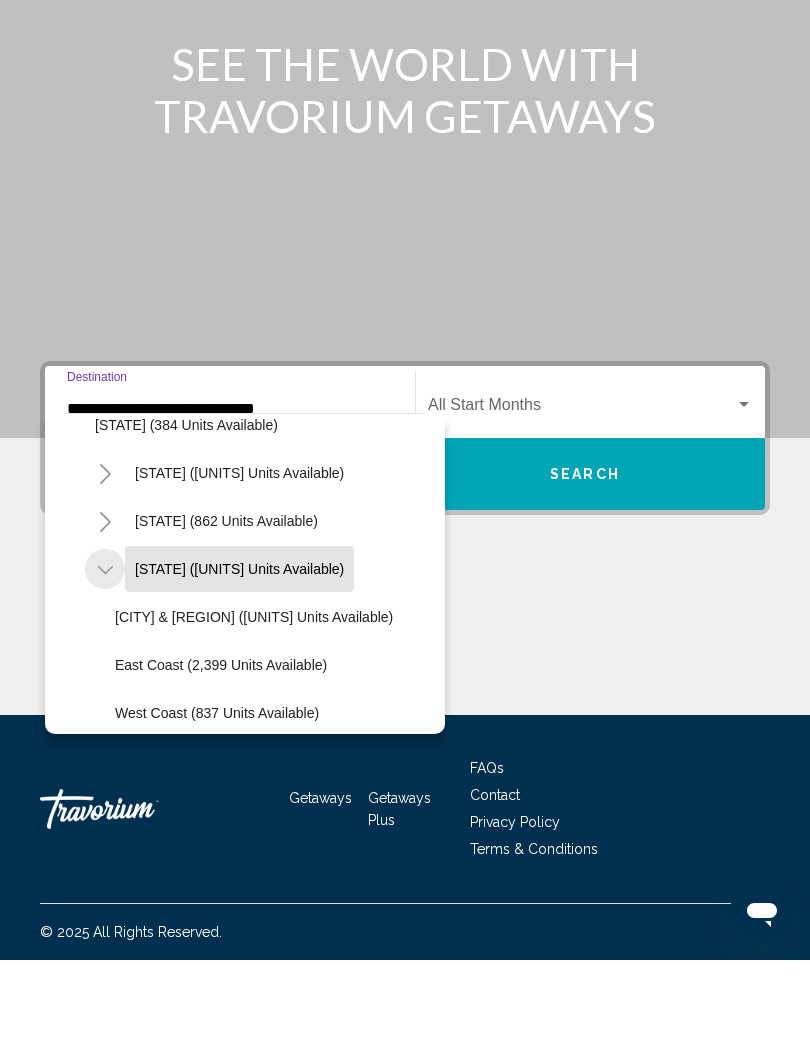 click 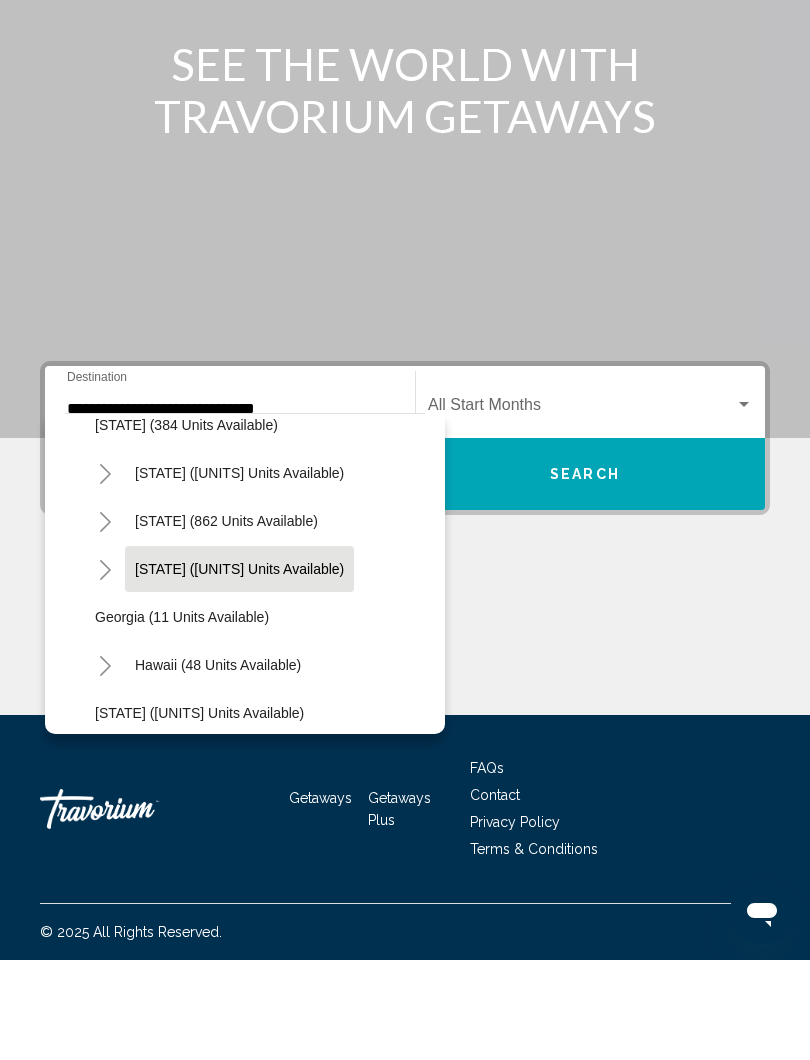 click 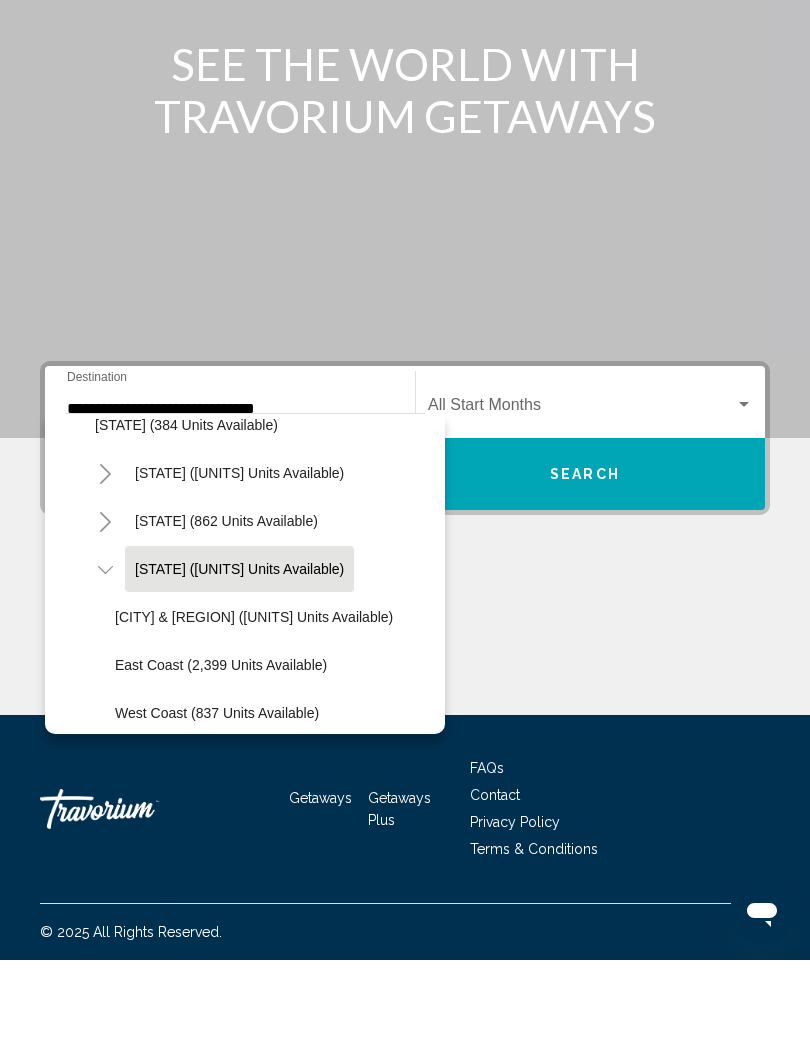 click on "[CITY] & [REGION] ([UNITS] units available)" 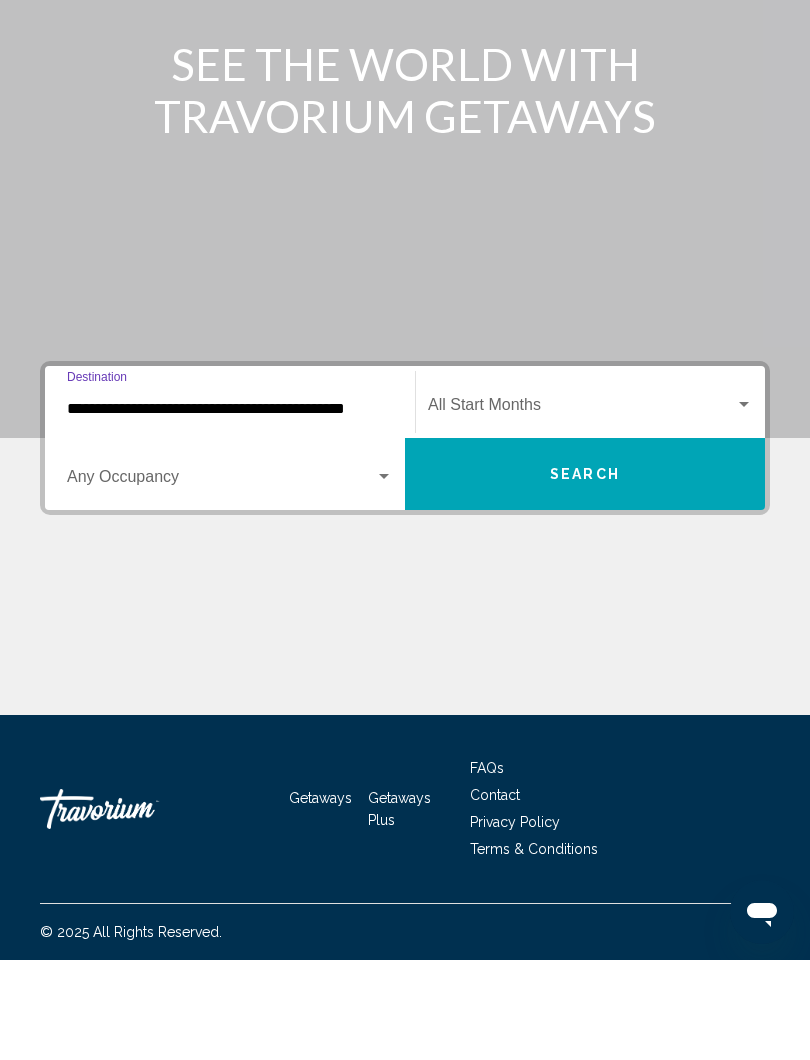 click on "Search" at bounding box center (585, 574) 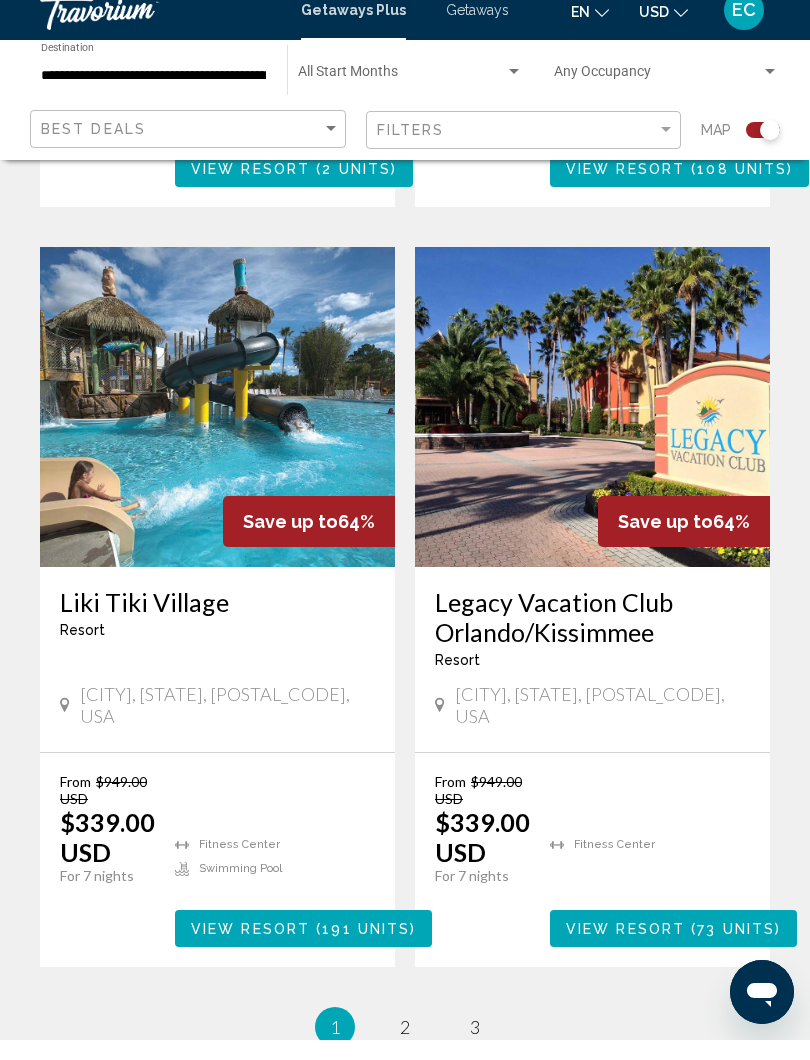 scroll, scrollTop: 4238, scrollLeft: 0, axis: vertical 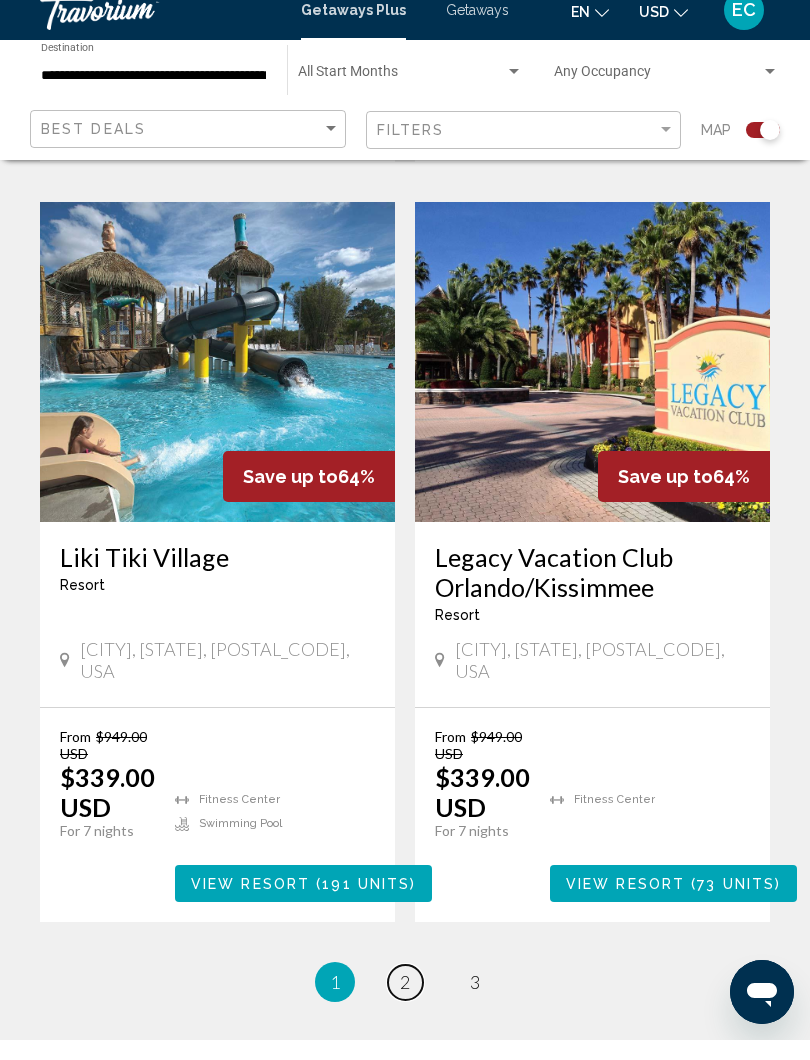 click on "2" at bounding box center [405, 1002] 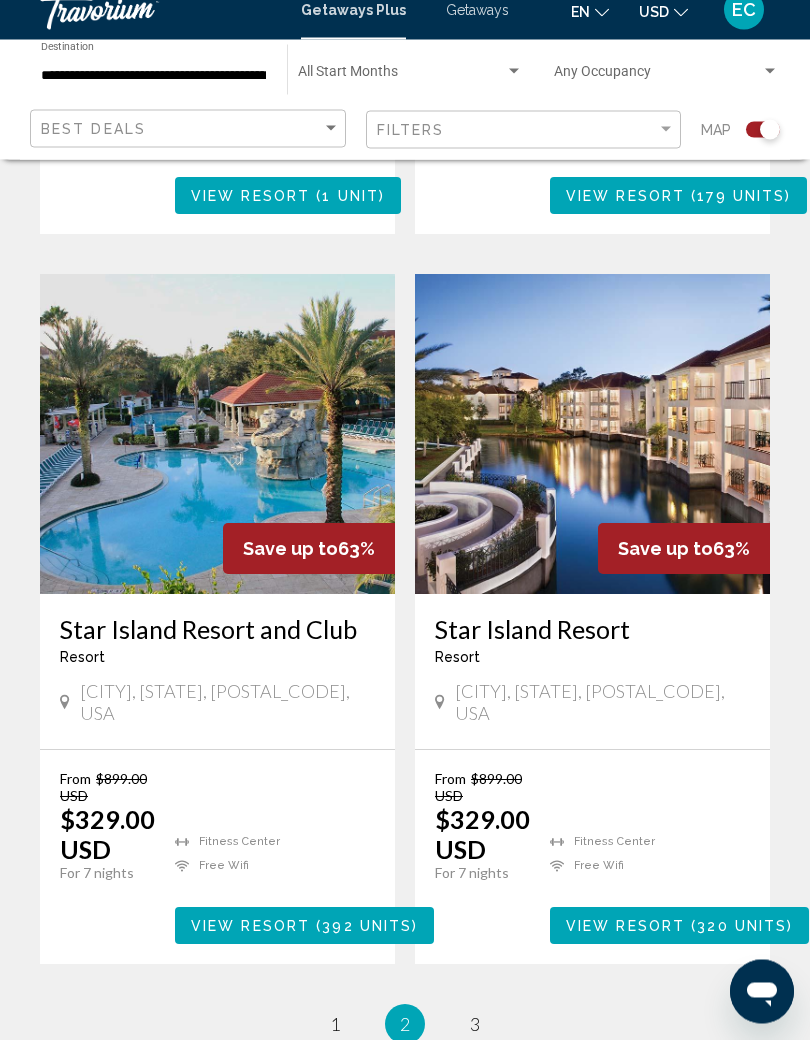 scroll, scrollTop: 4166, scrollLeft: 0, axis: vertical 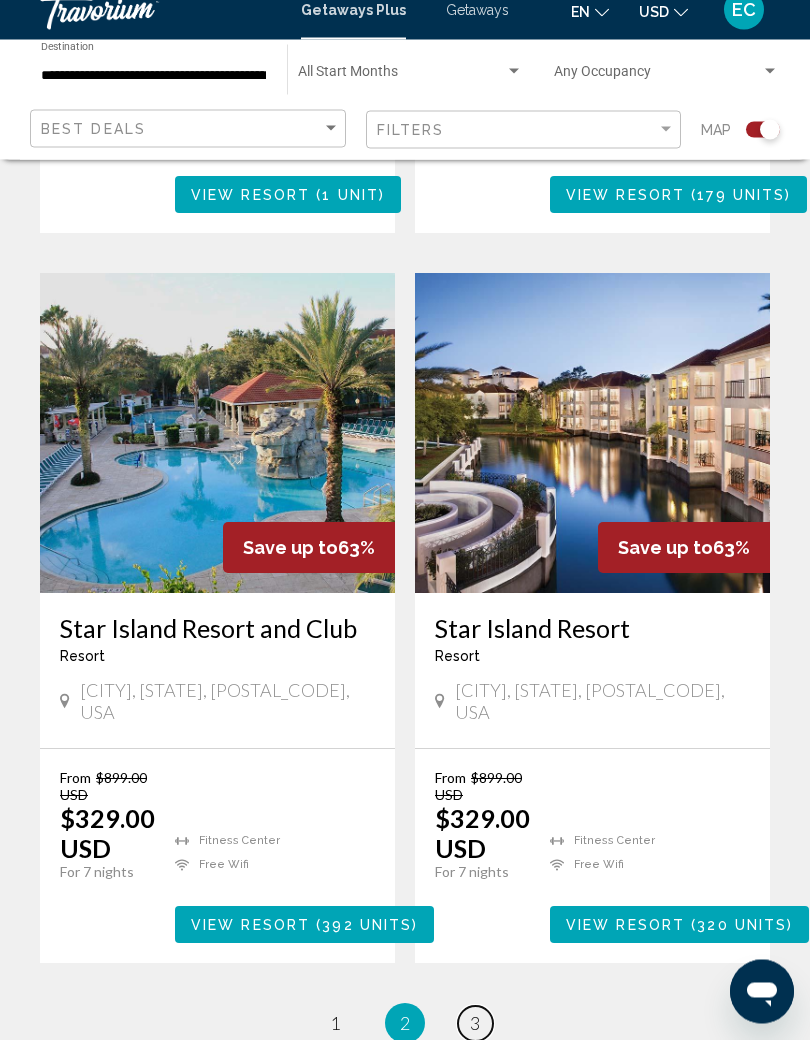 click on "page  3" at bounding box center [475, 1044] 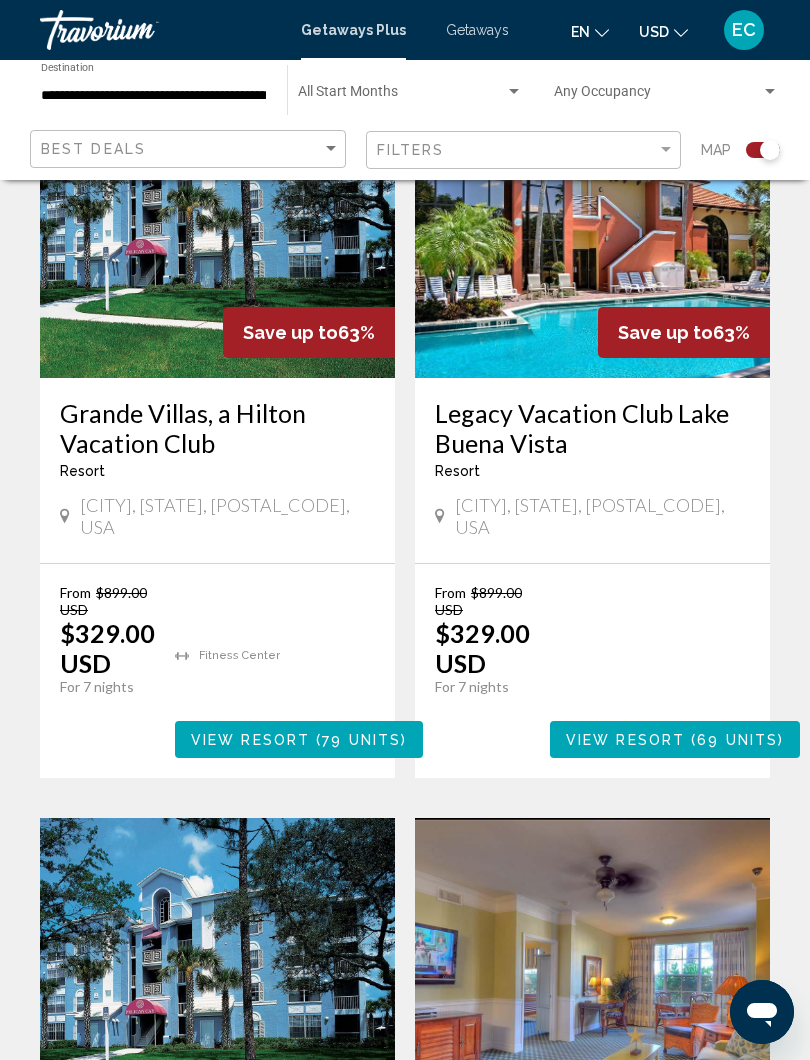 scroll, scrollTop: 1343, scrollLeft: 0, axis: vertical 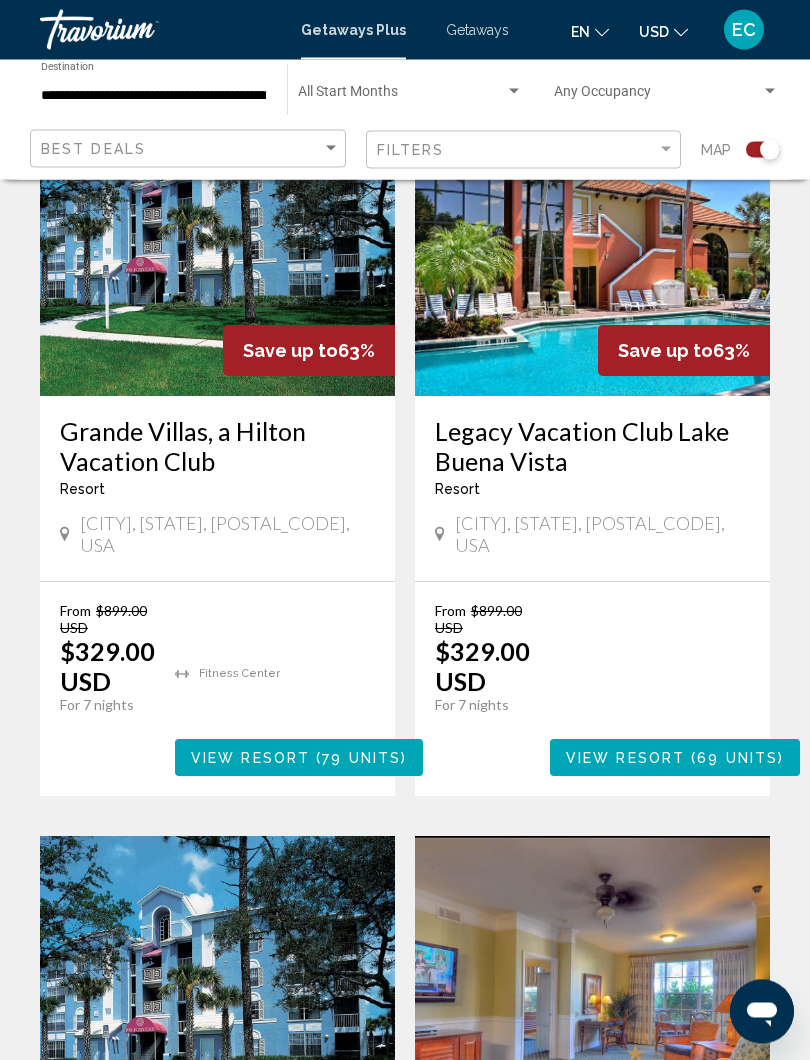 click on "Getaways" at bounding box center [477, 30] 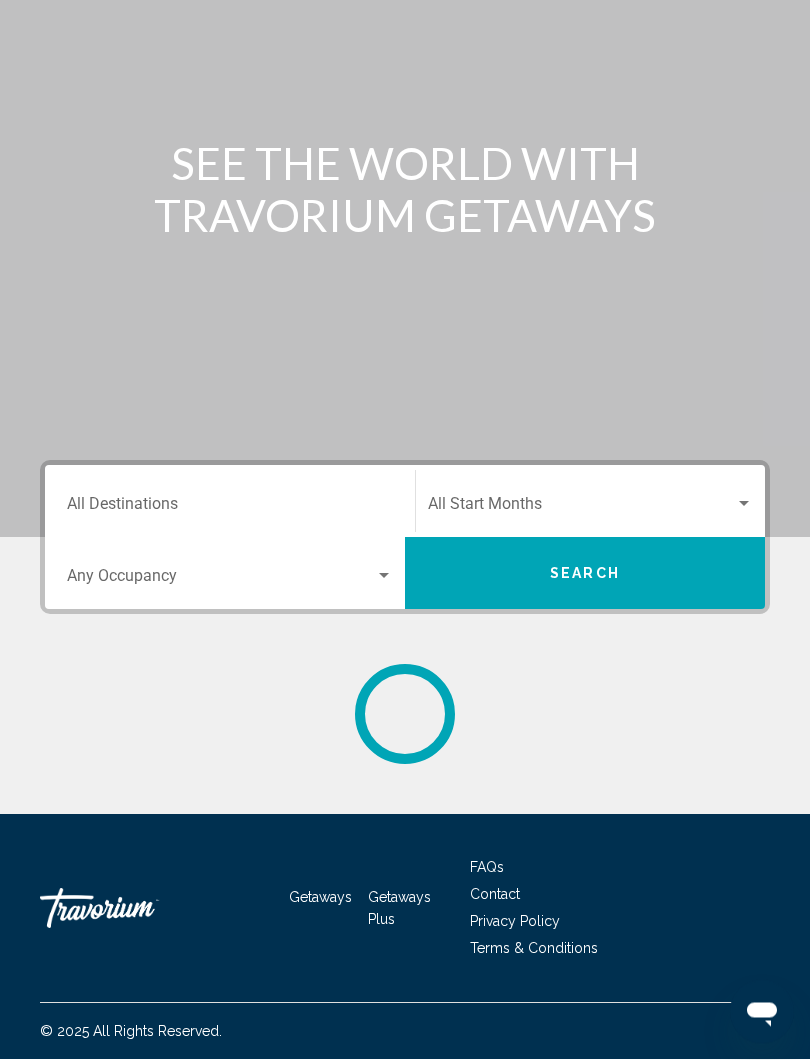 scroll, scrollTop: 0, scrollLeft: 0, axis: both 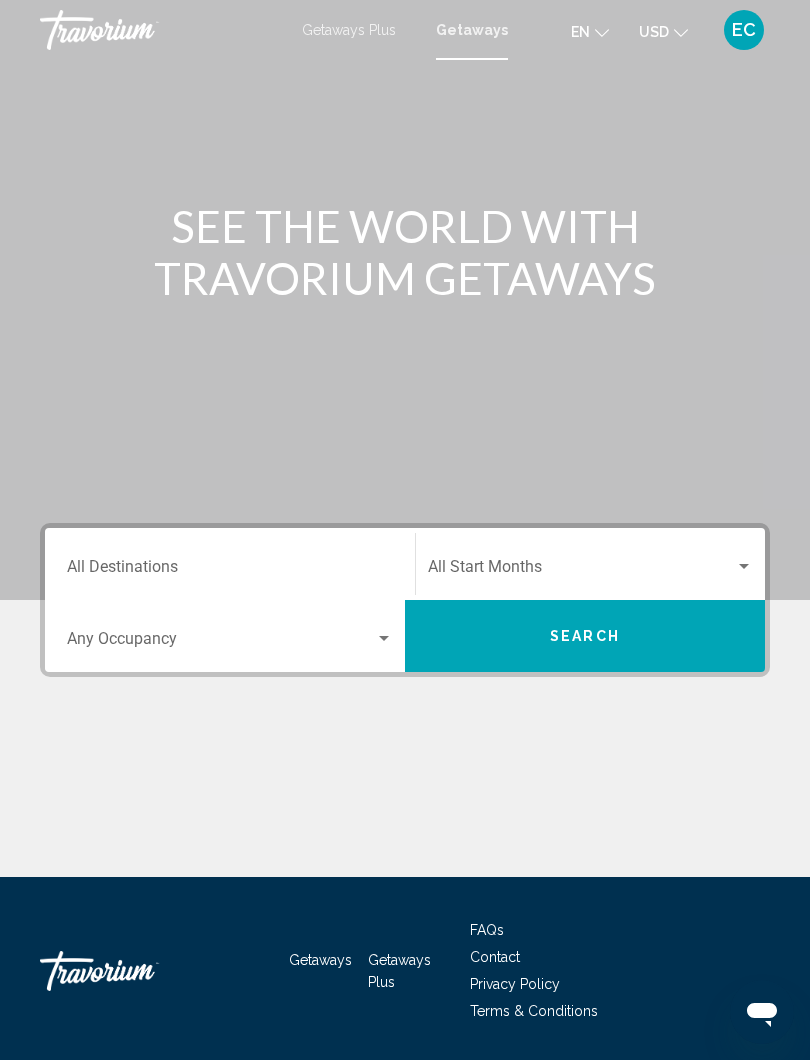 click on "Destination All Destinations" at bounding box center [230, 571] 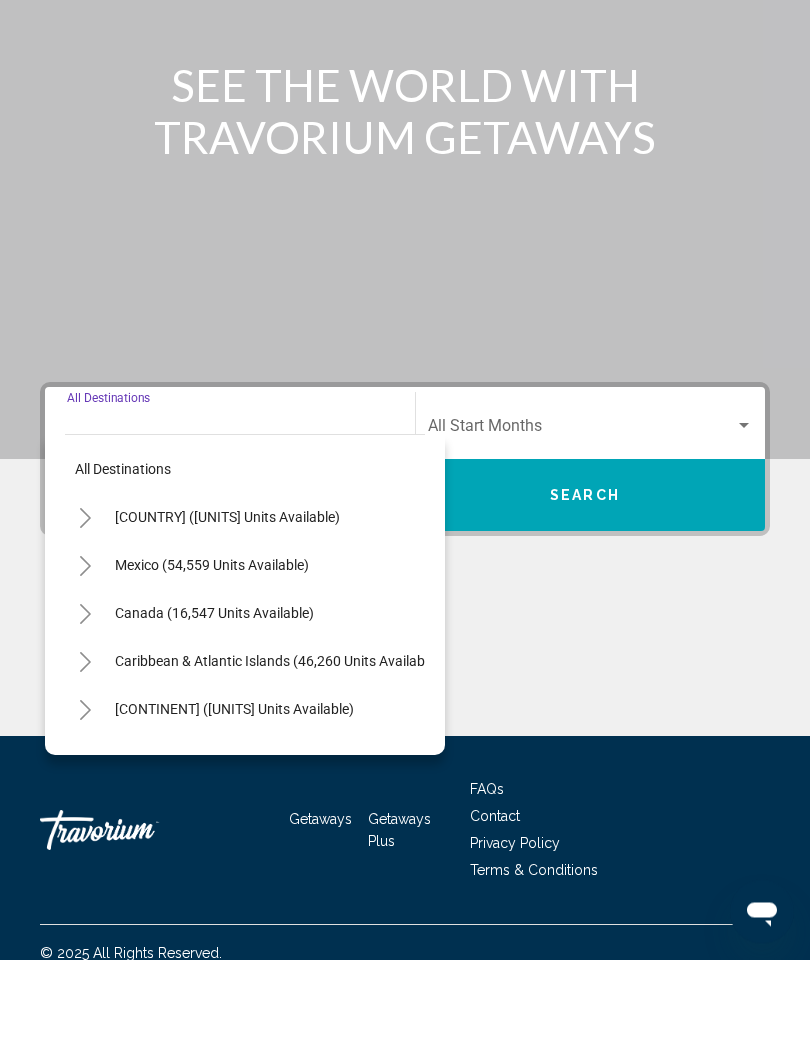 scroll, scrollTop: 62, scrollLeft: 0, axis: vertical 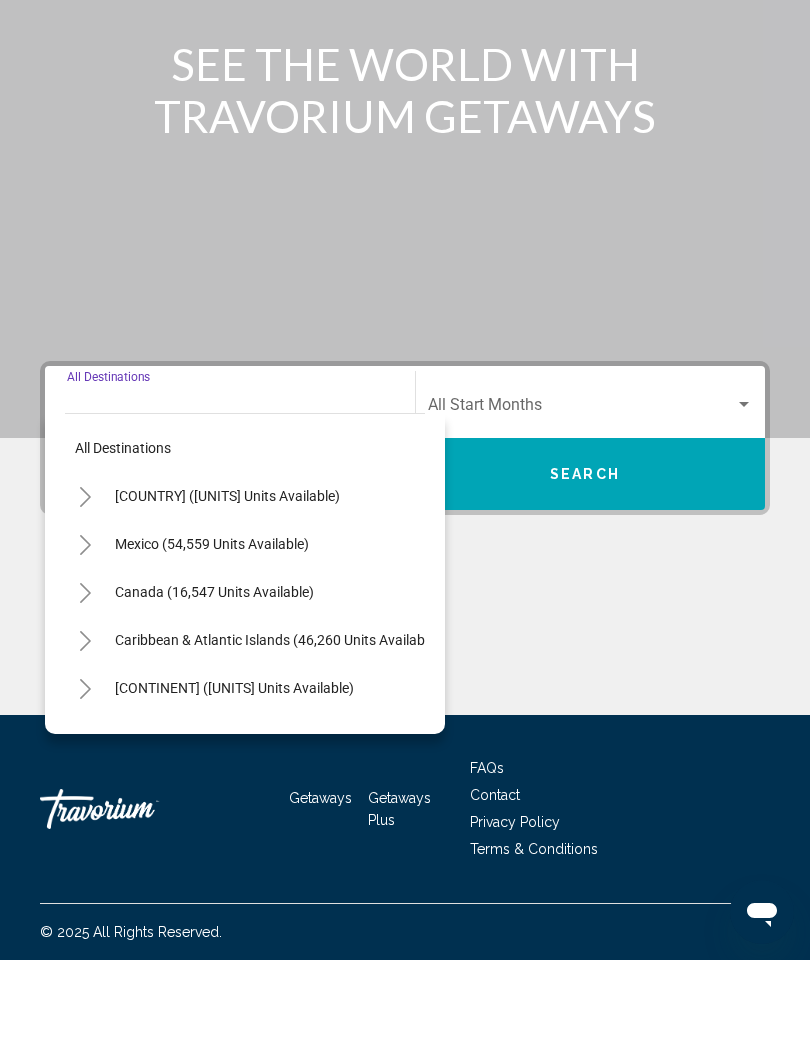 click 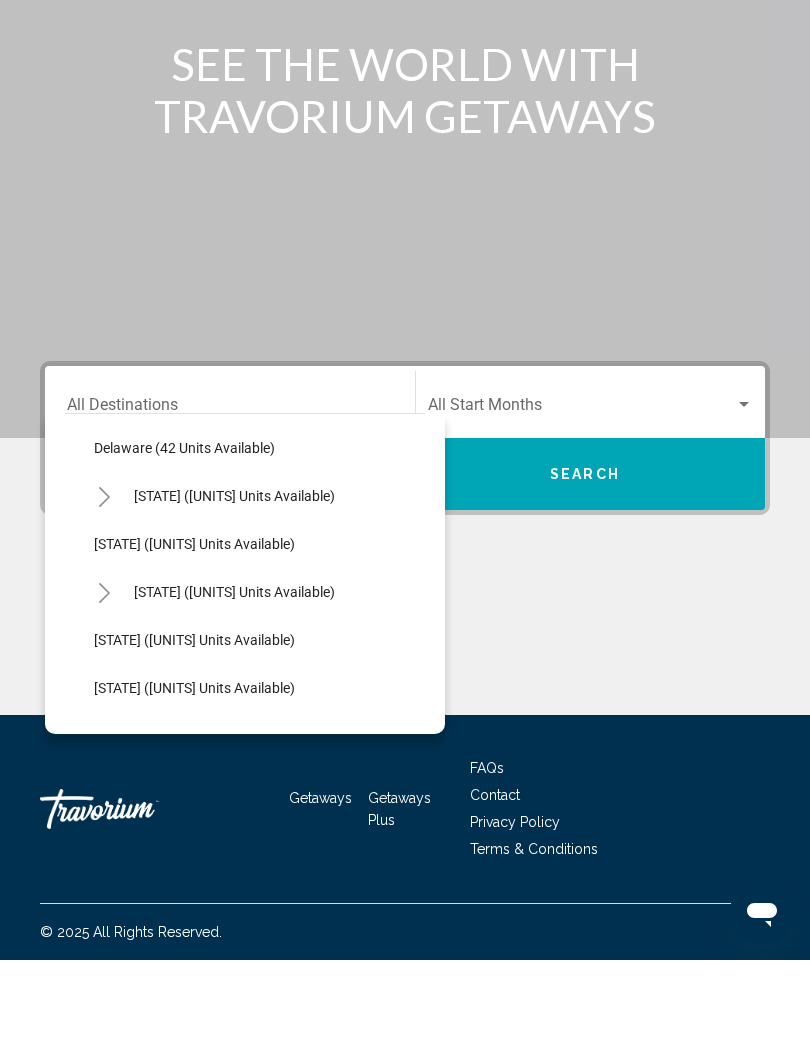 scroll, scrollTop: 288, scrollLeft: 2, axis: both 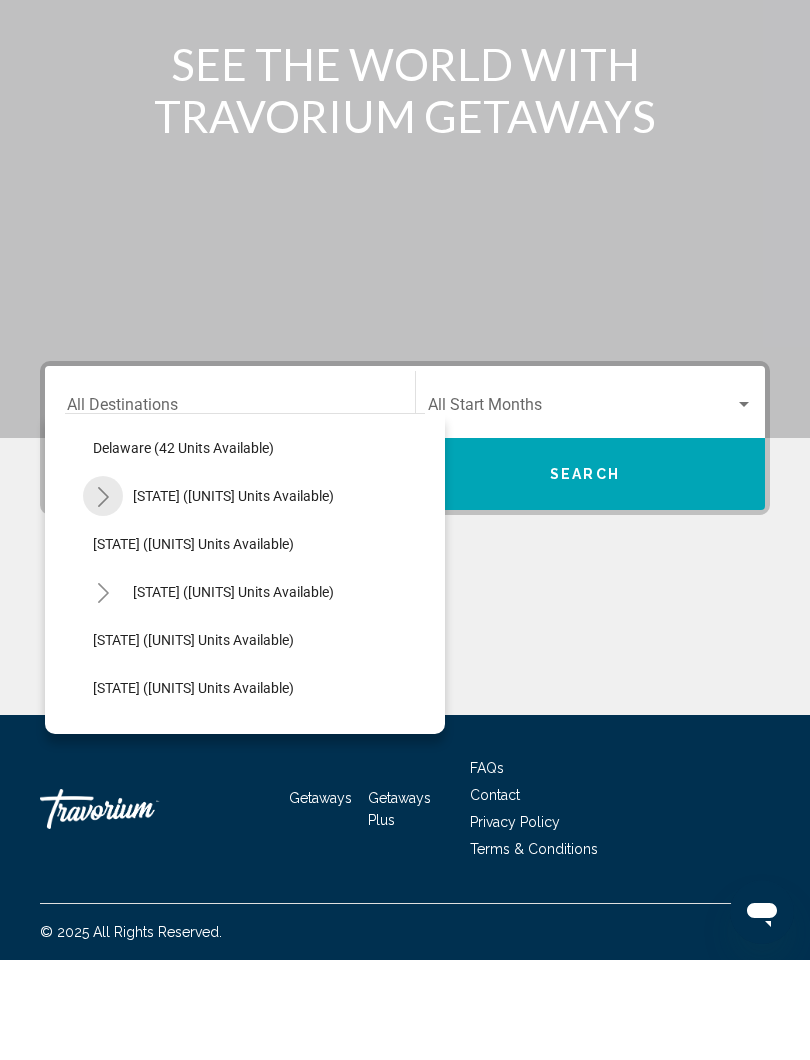 click 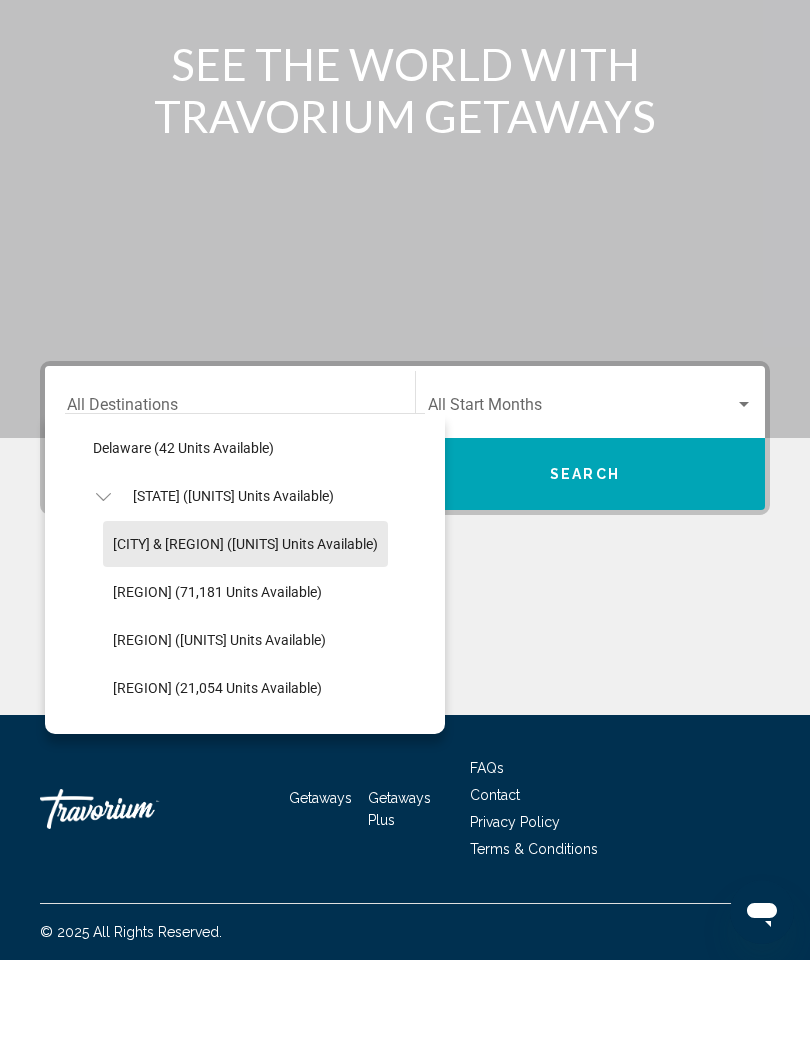 click on "[CITY] & [REGION] ([UNITS] units available)" 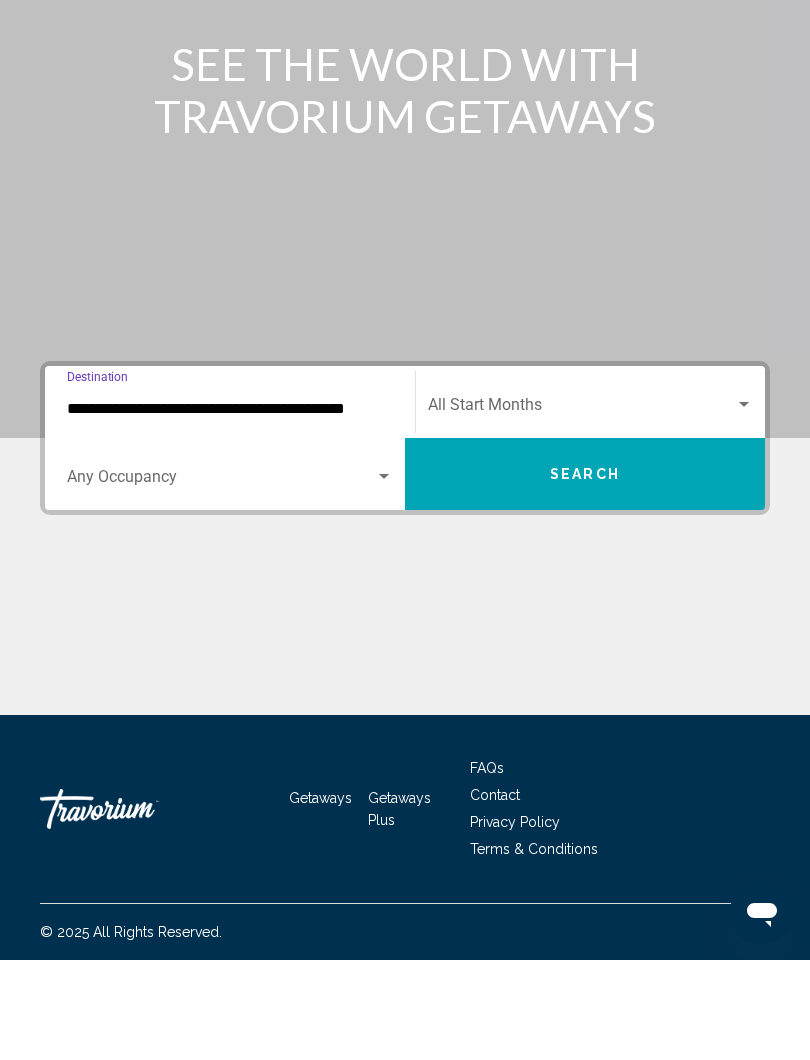 click on "Search" at bounding box center [585, 575] 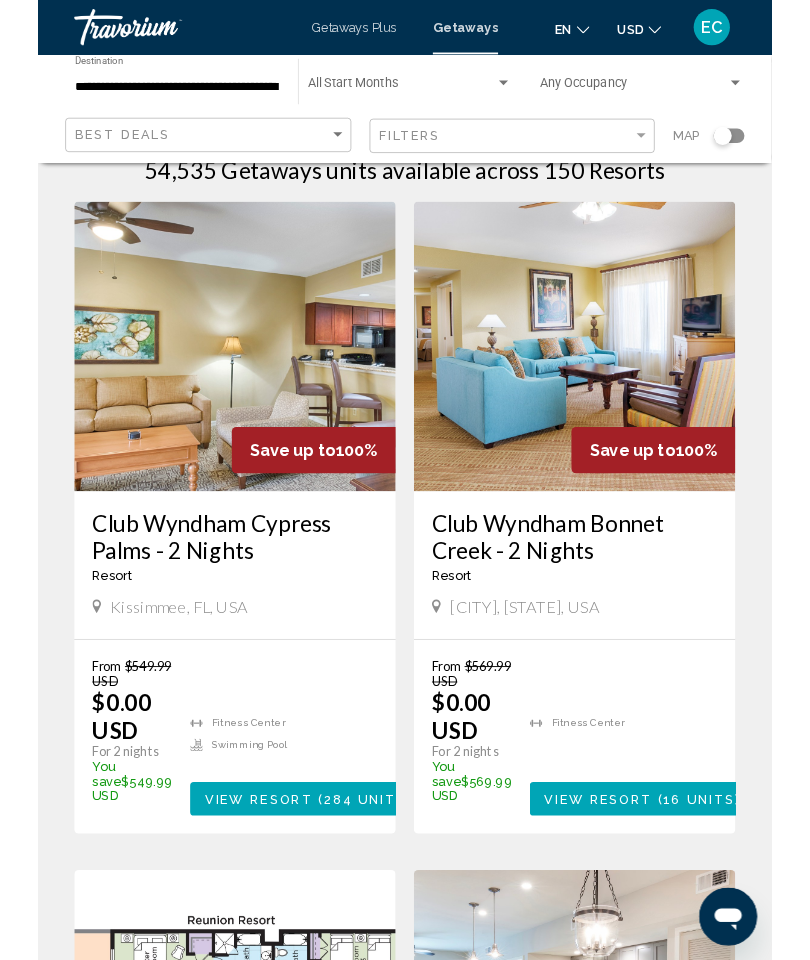 scroll, scrollTop: 0, scrollLeft: 0, axis: both 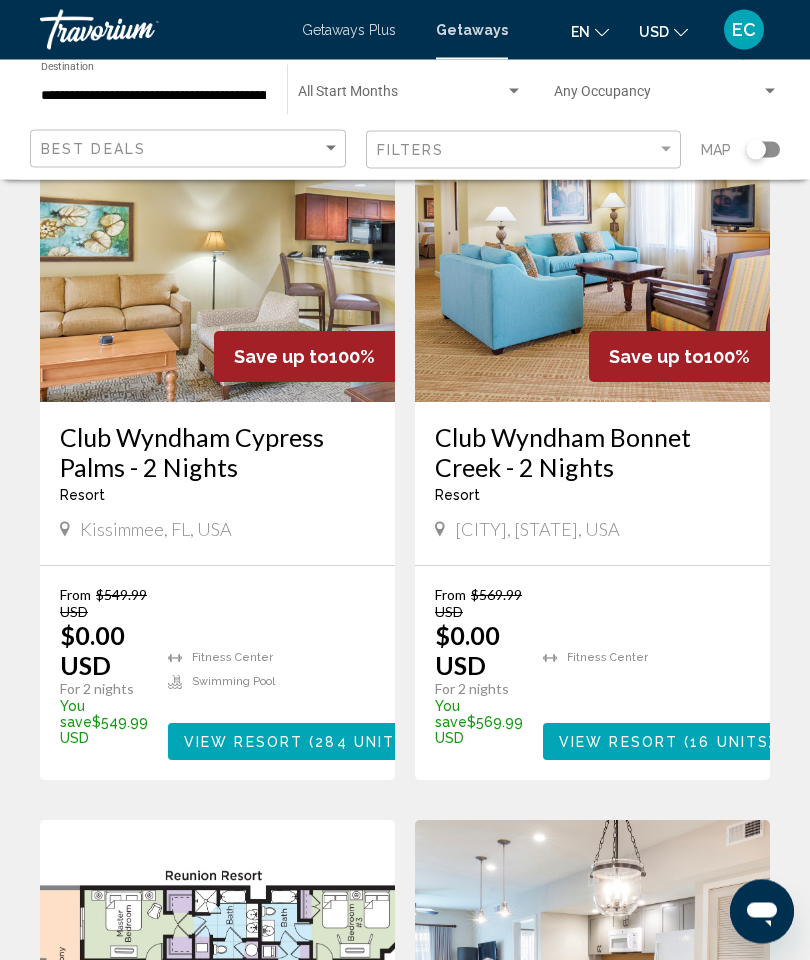 click on "View Resort" at bounding box center (618, 743) 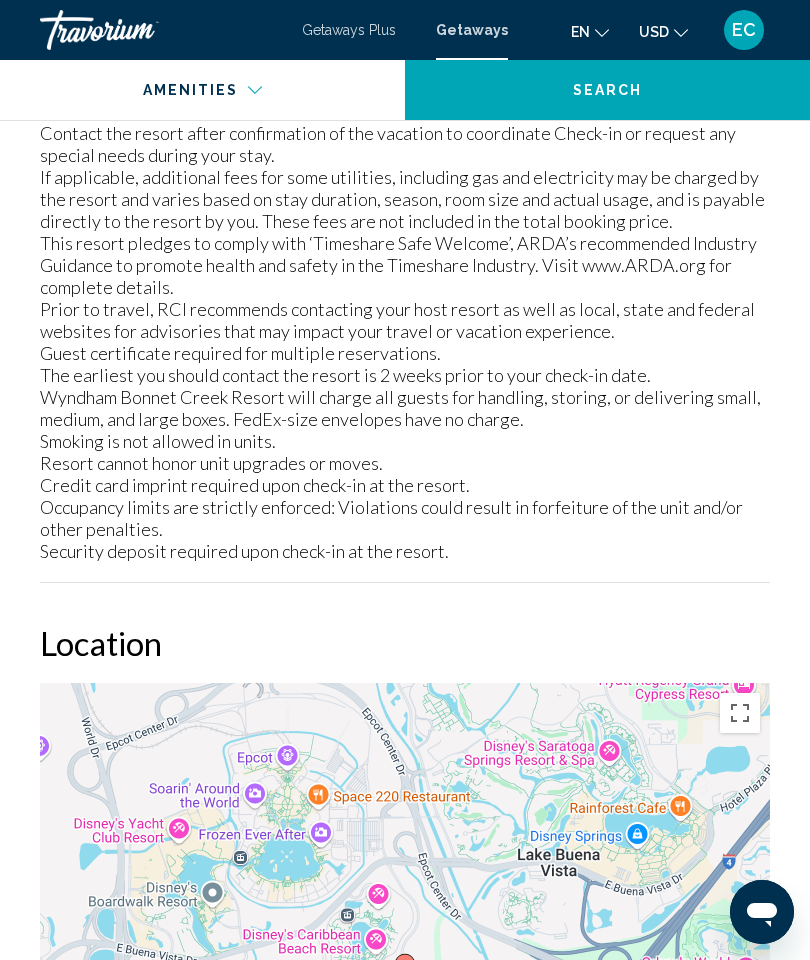scroll, scrollTop: 2927, scrollLeft: 0, axis: vertical 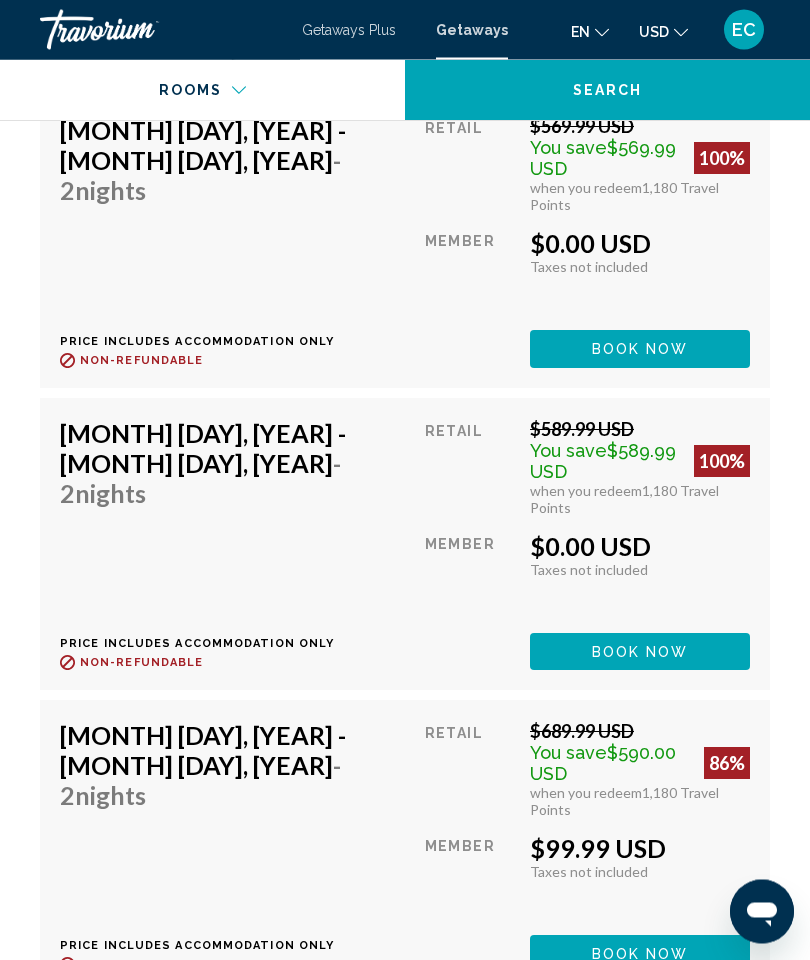 click on "Book now" at bounding box center [623, -254] 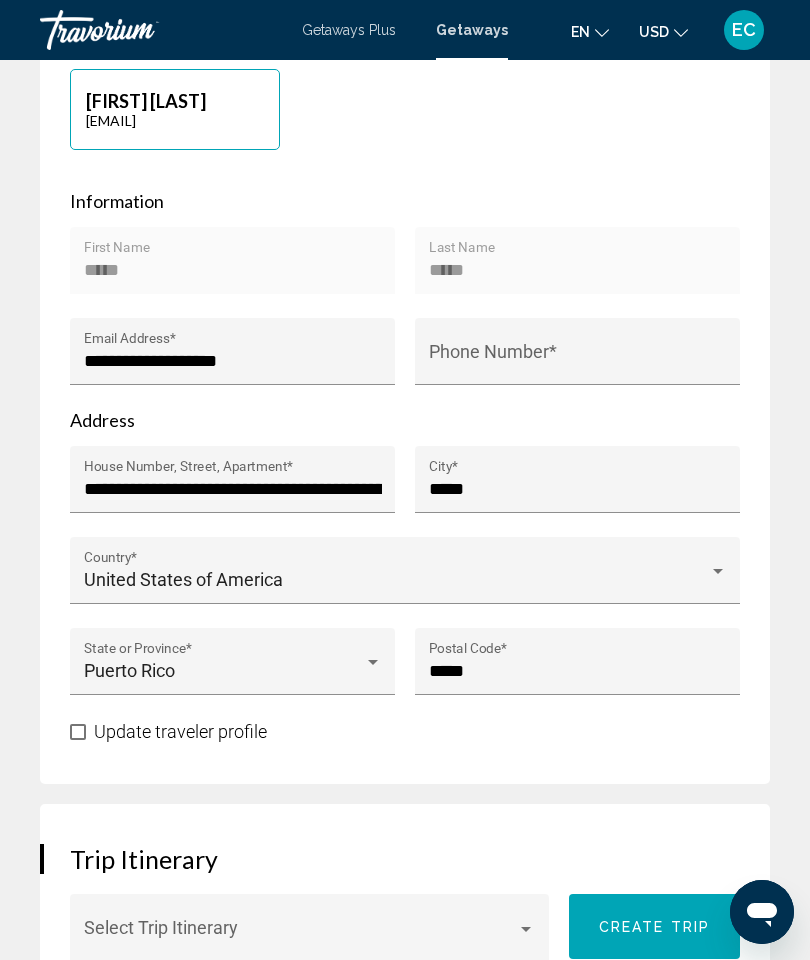 scroll, scrollTop: 1073, scrollLeft: 0, axis: vertical 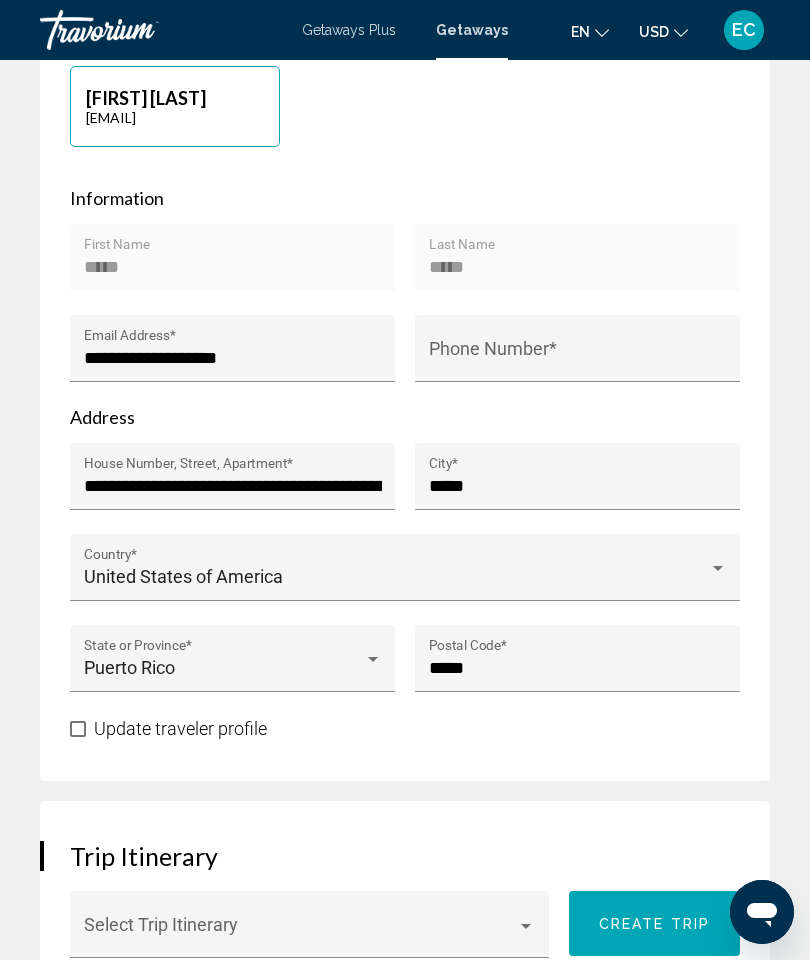 click on "Phone Number  *" at bounding box center [578, 358] 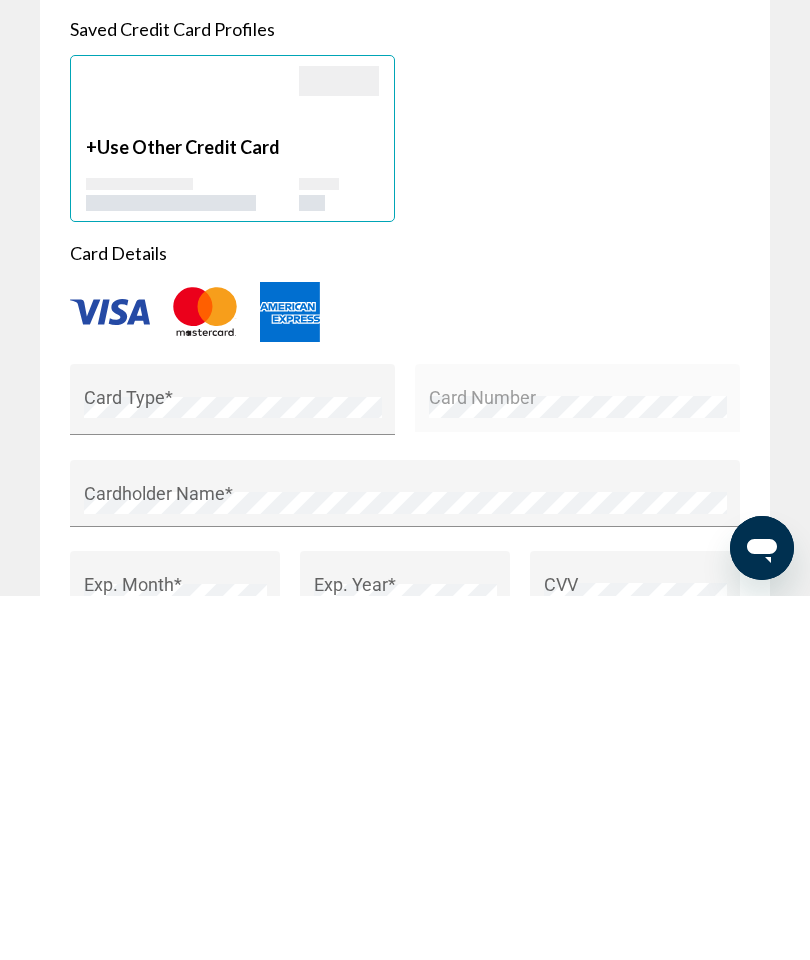 type on "**********" 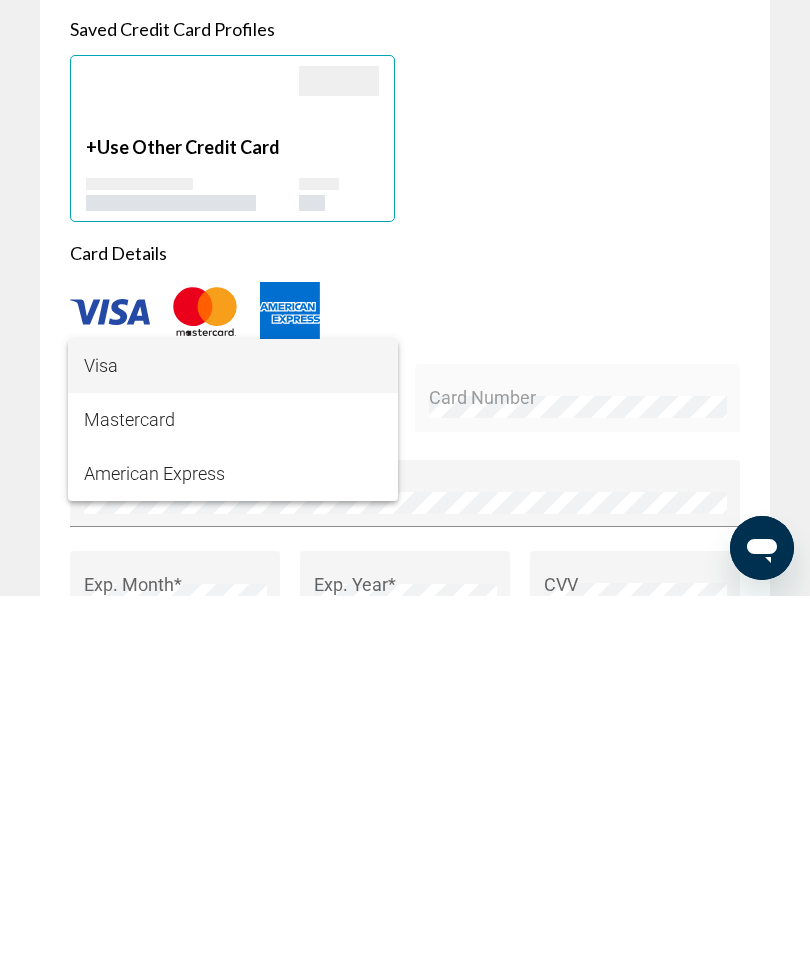 scroll, scrollTop: 2187, scrollLeft: 0, axis: vertical 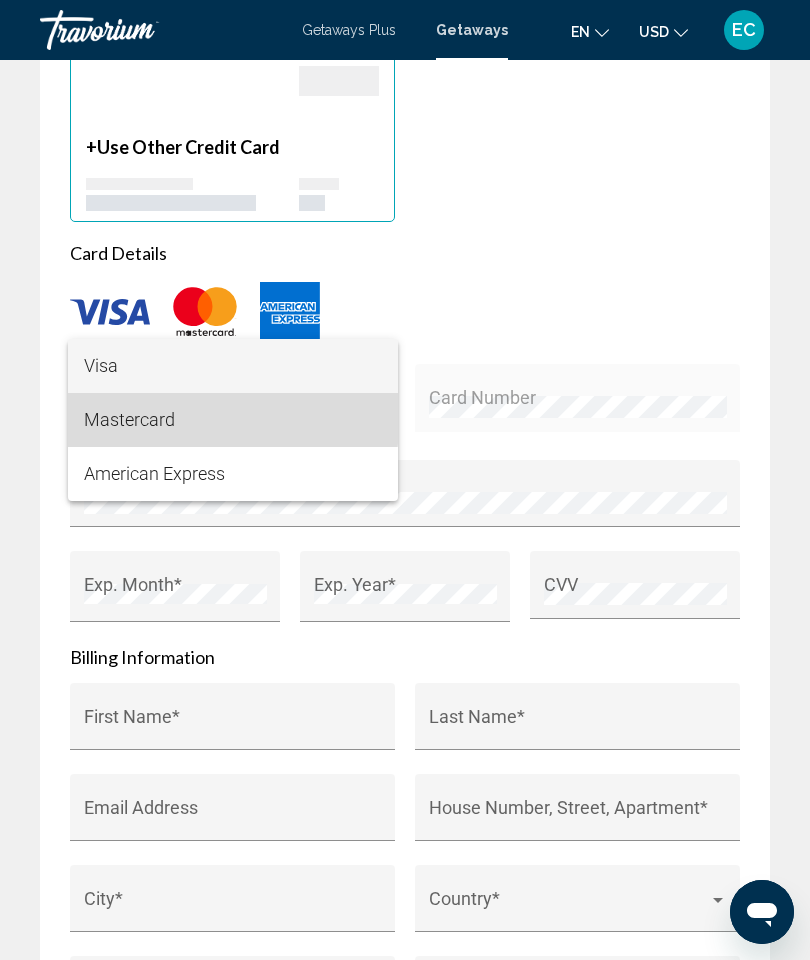 click on "Mastercard" at bounding box center (233, 420) 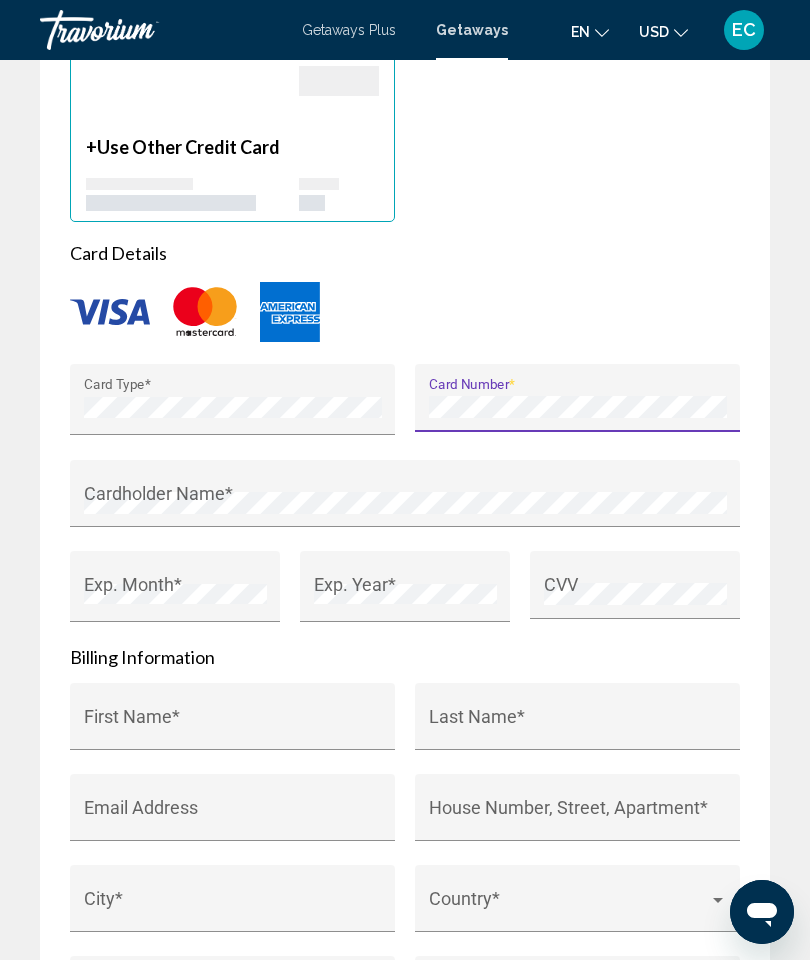click on "Cardholder Name  *" at bounding box center [405, 500] 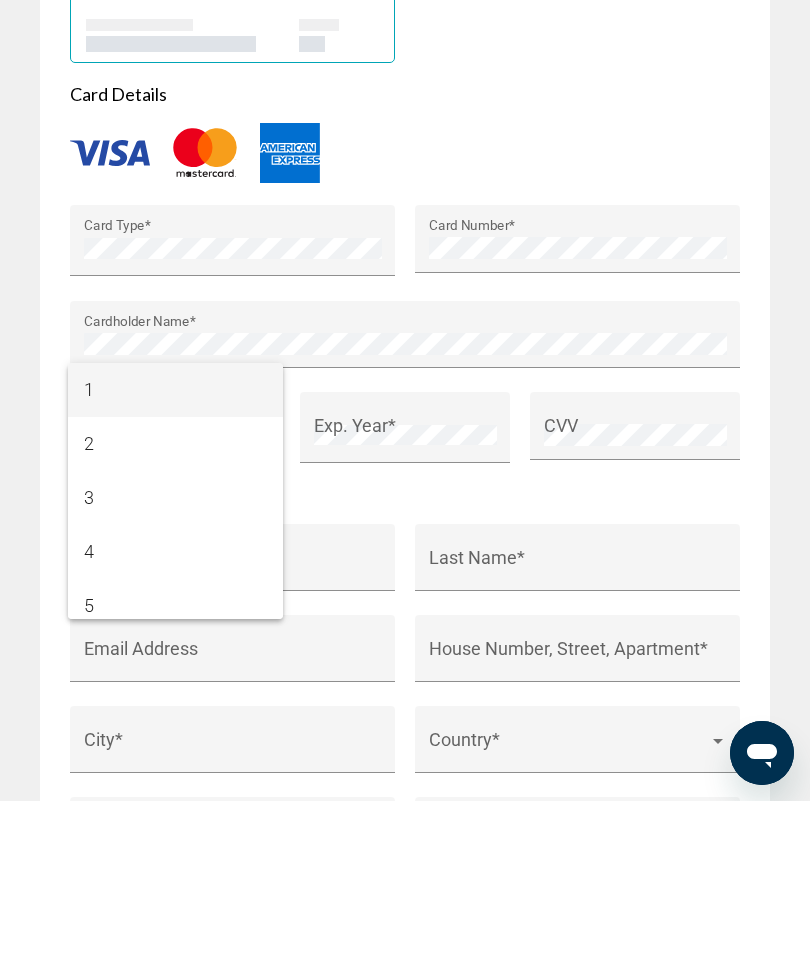 scroll, scrollTop: 2346, scrollLeft: 0, axis: vertical 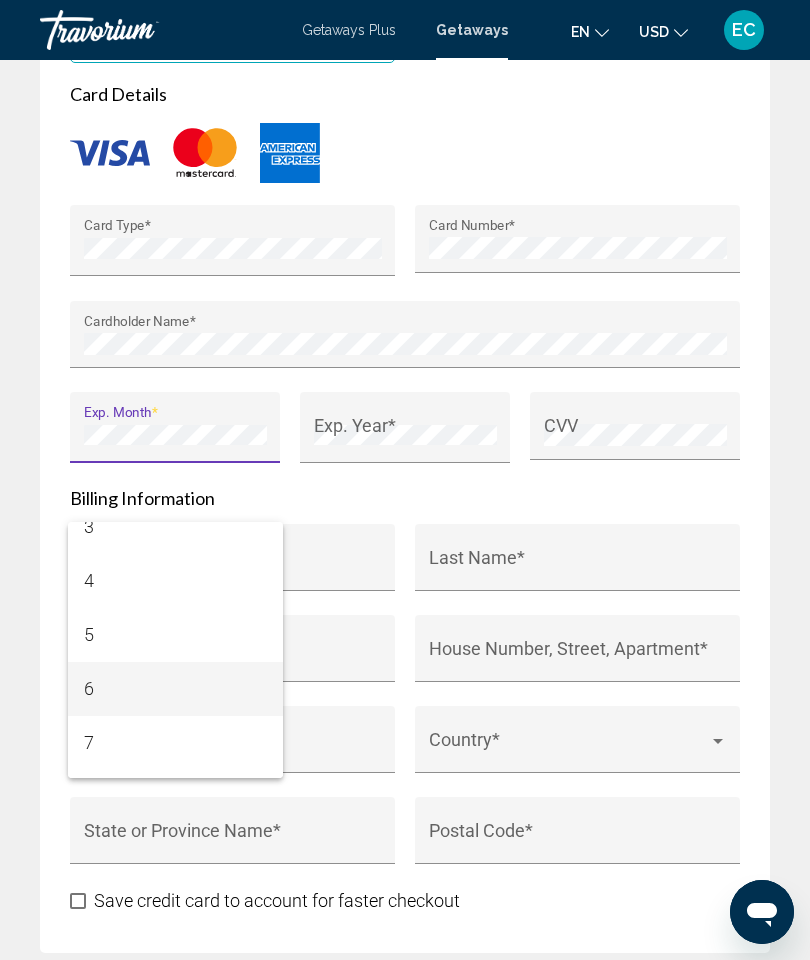 click on "6" at bounding box center [175, 689] 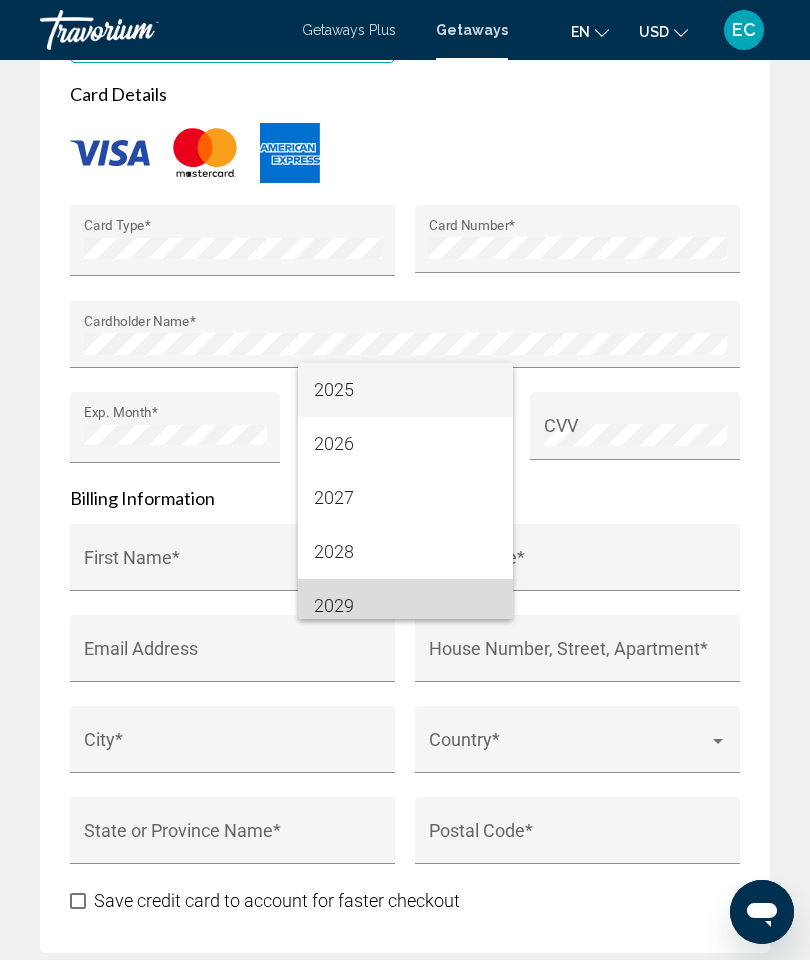 click on "2029" at bounding box center [405, 606] 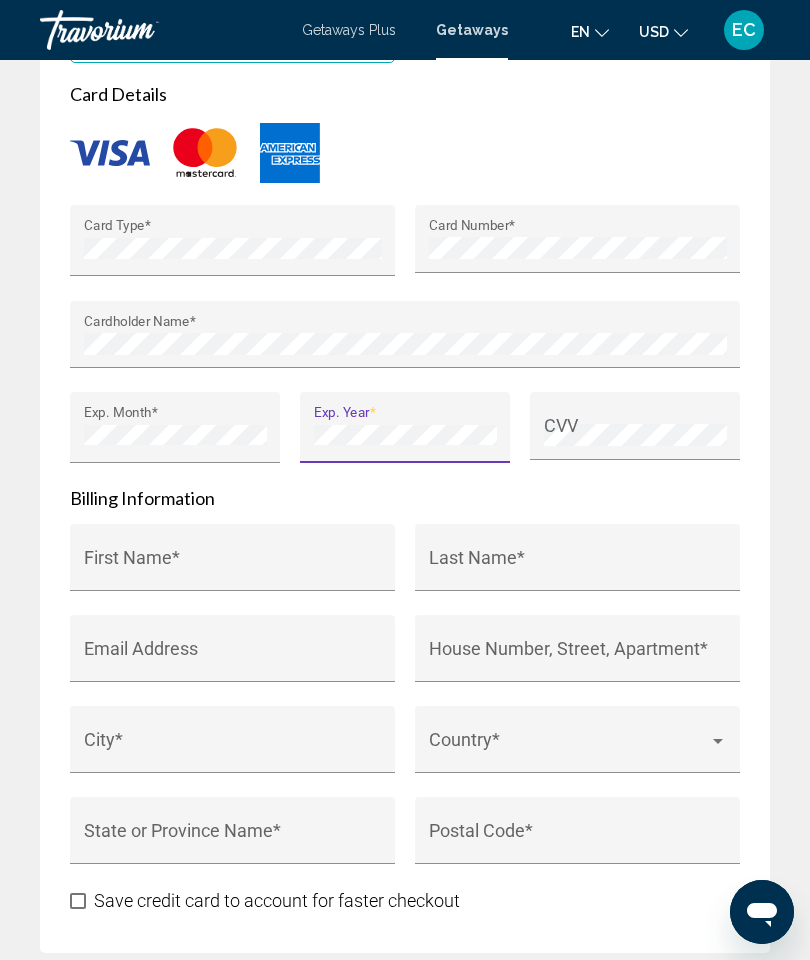 scroll, scrollTop: 14, scrollLeft: 0, axis: vertical 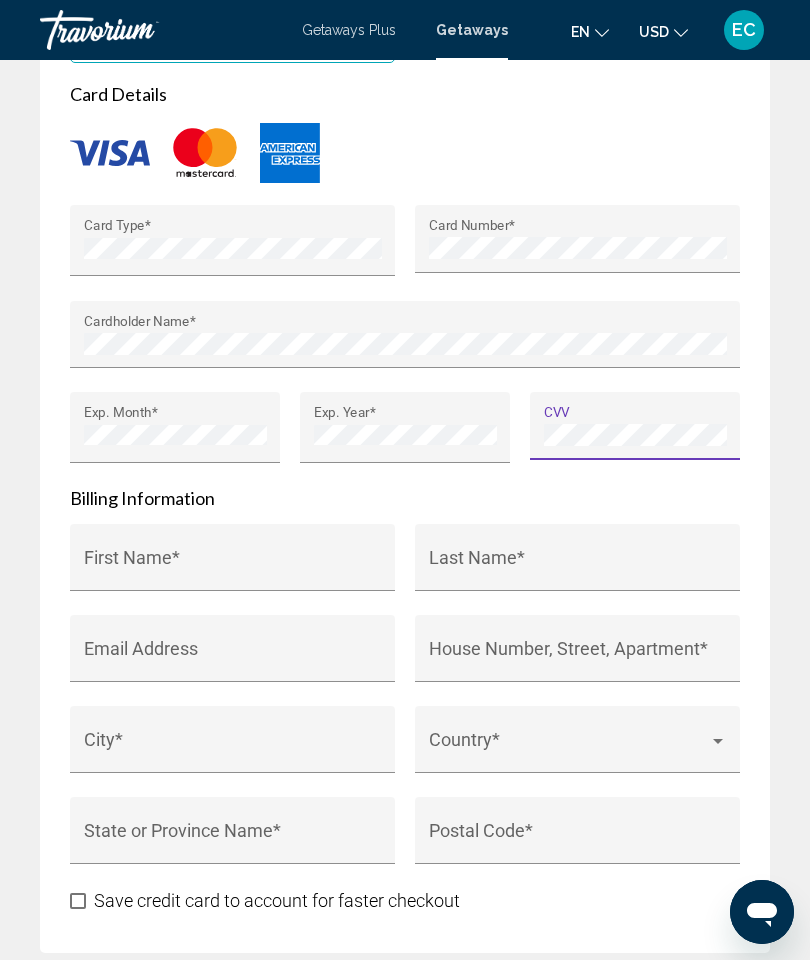 click on "First Name  *" at bounding box center [233, 567] 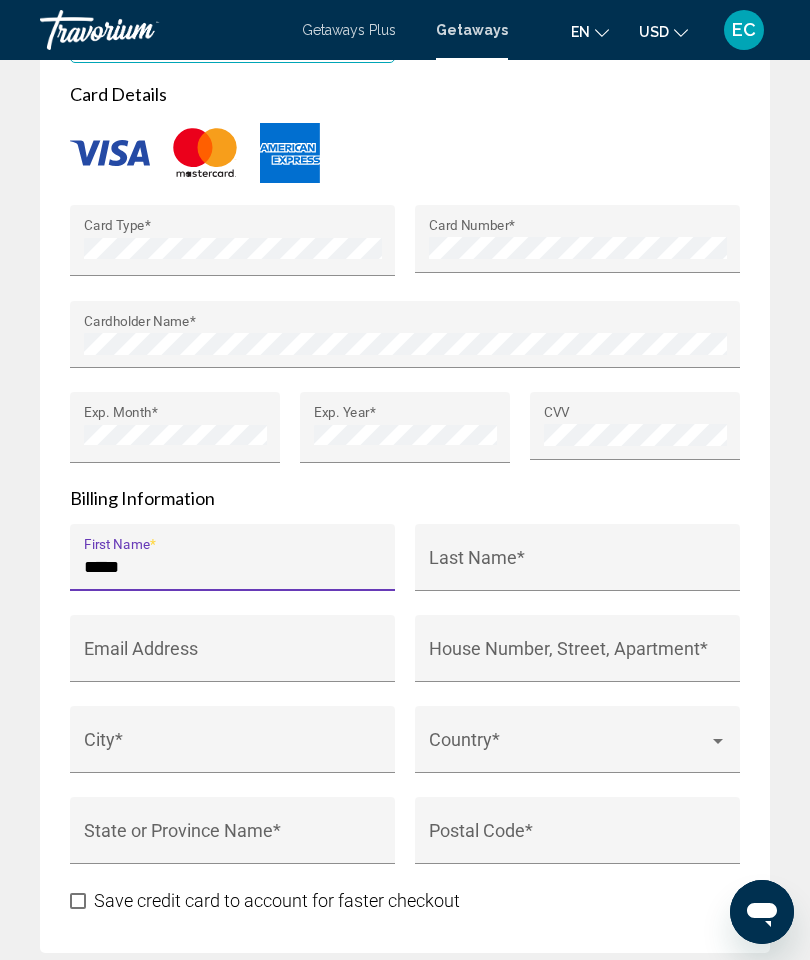 type on "*****" 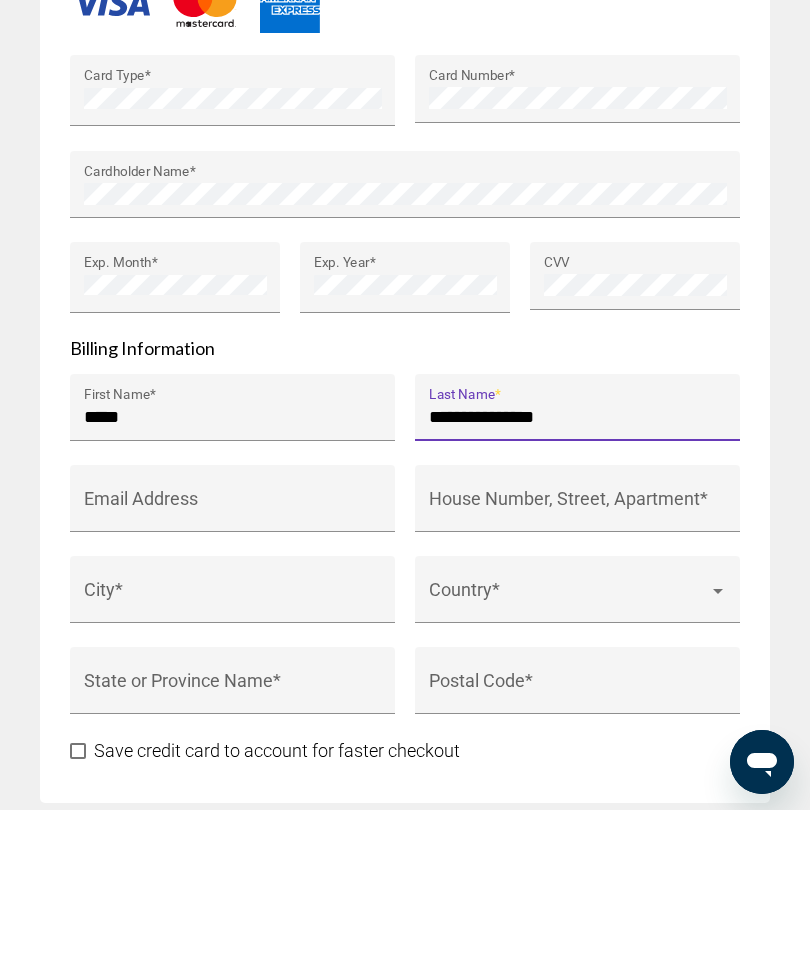 type on "**********" 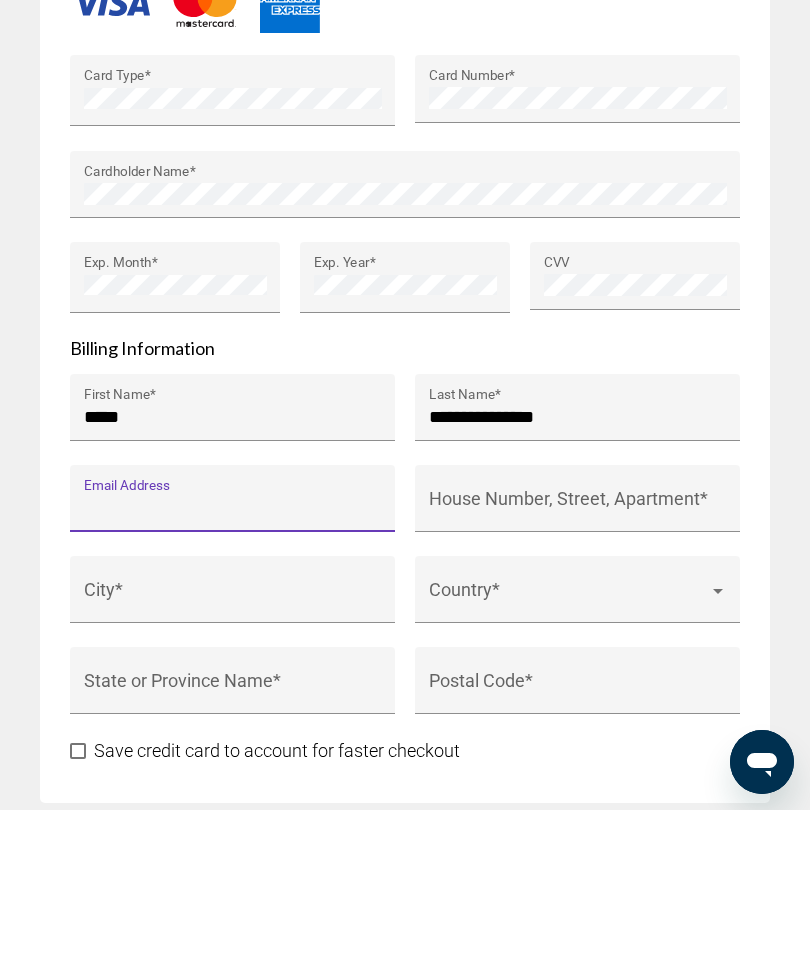 type on "*" 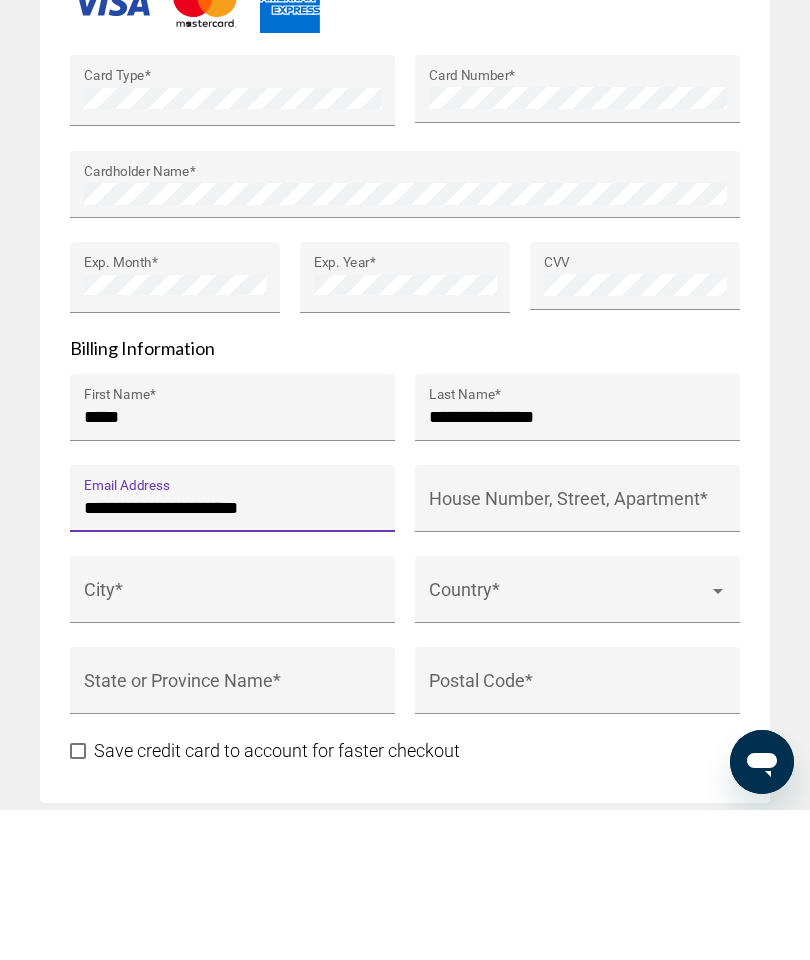 type on "**********" 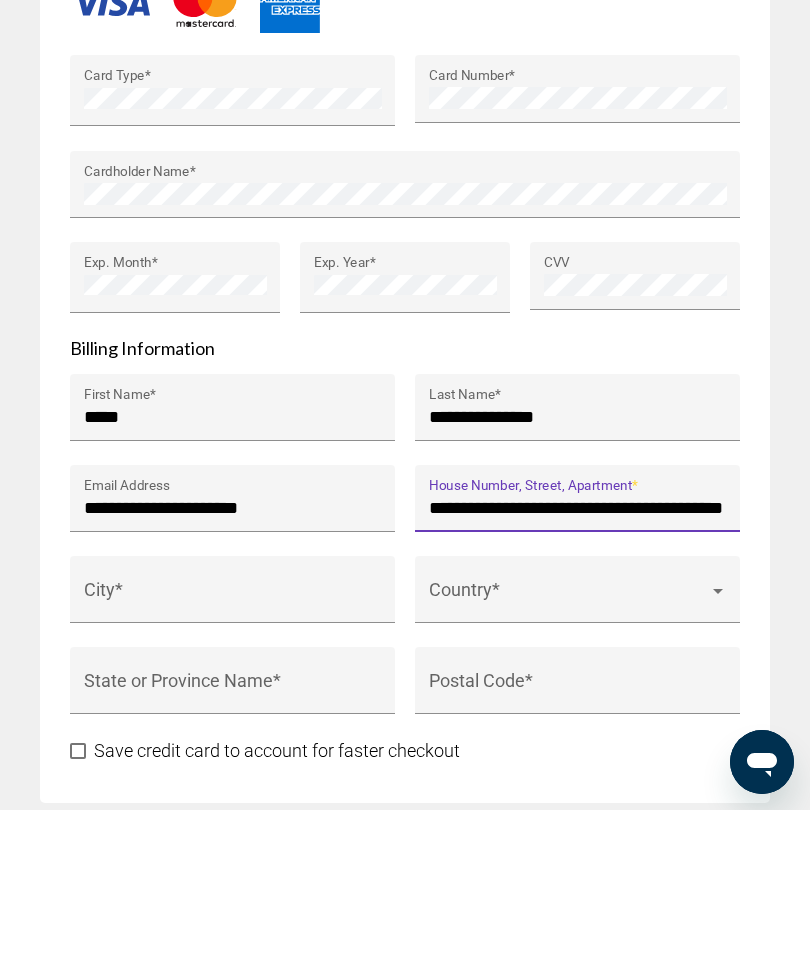 type on "**********" 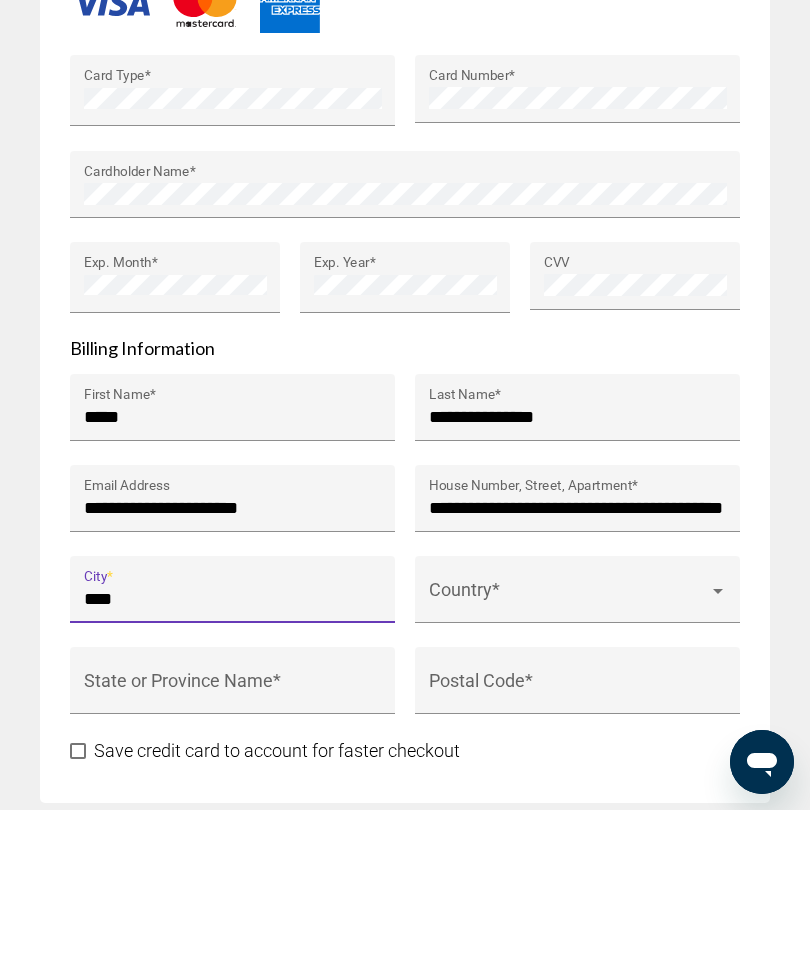 click at bounding box center [569, 749] 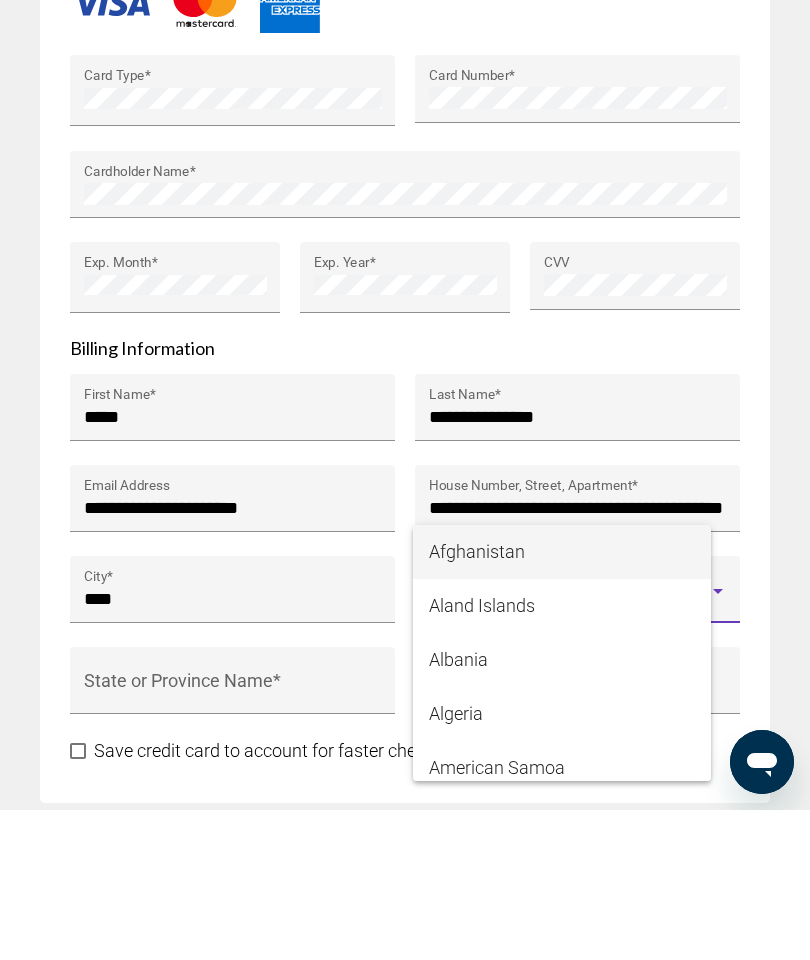 scroll, scrollTop: 2496, scrollLeft: 0, axis: vertical 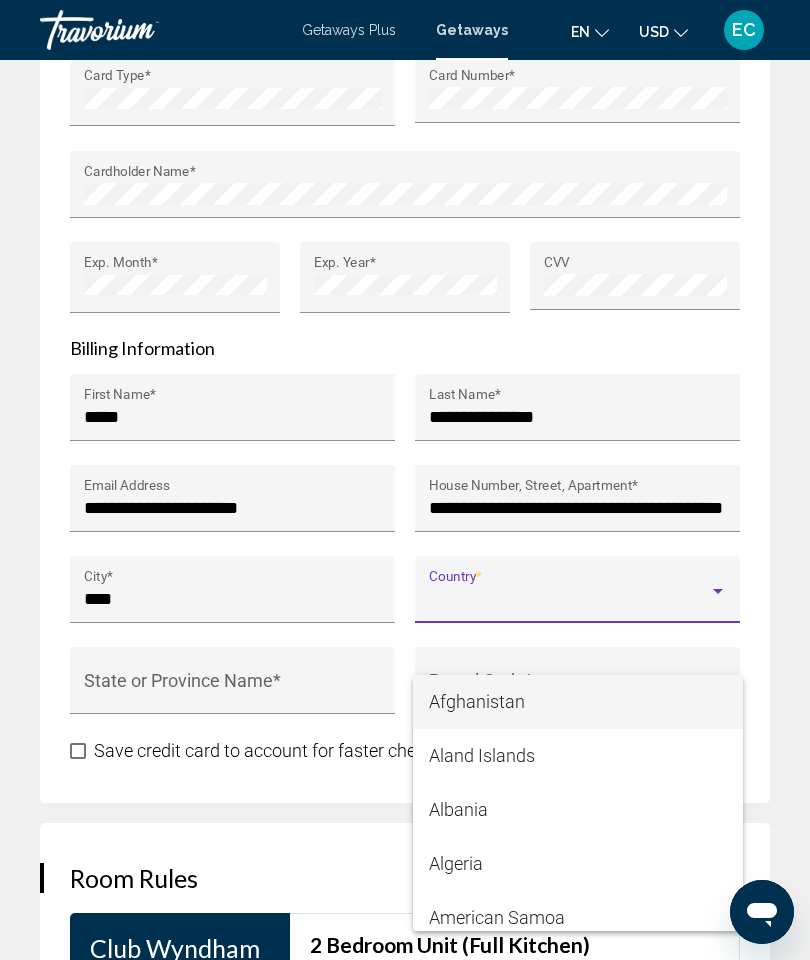 click at bounding box center (405, 480) 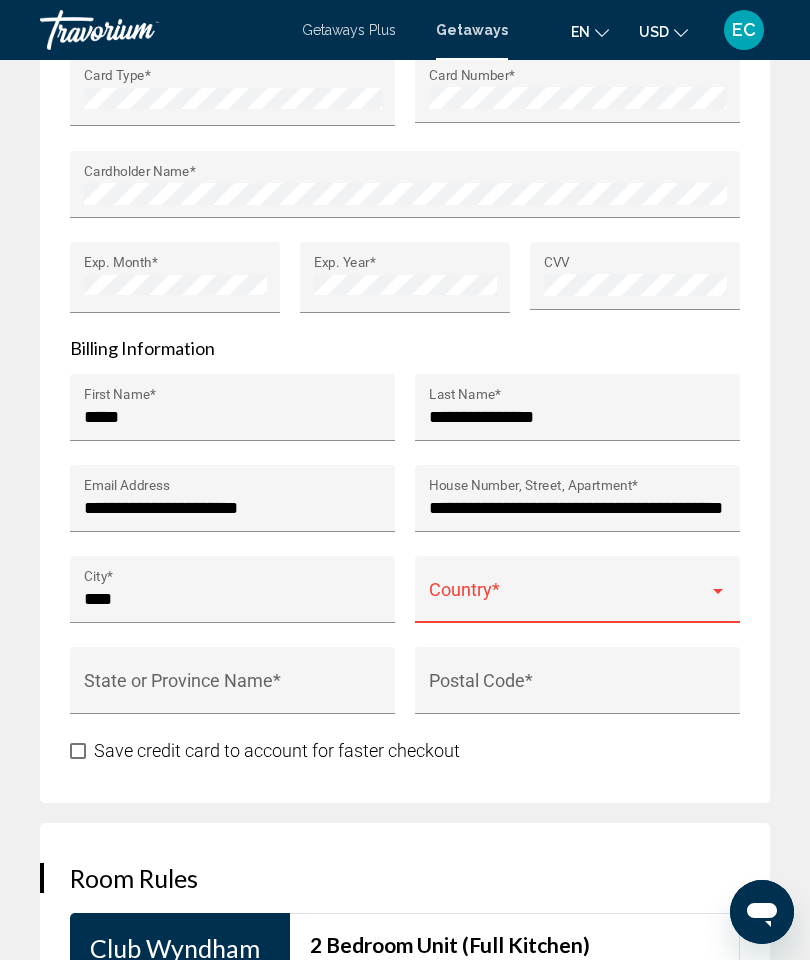 click on "****" at bounding box center [233, 599] 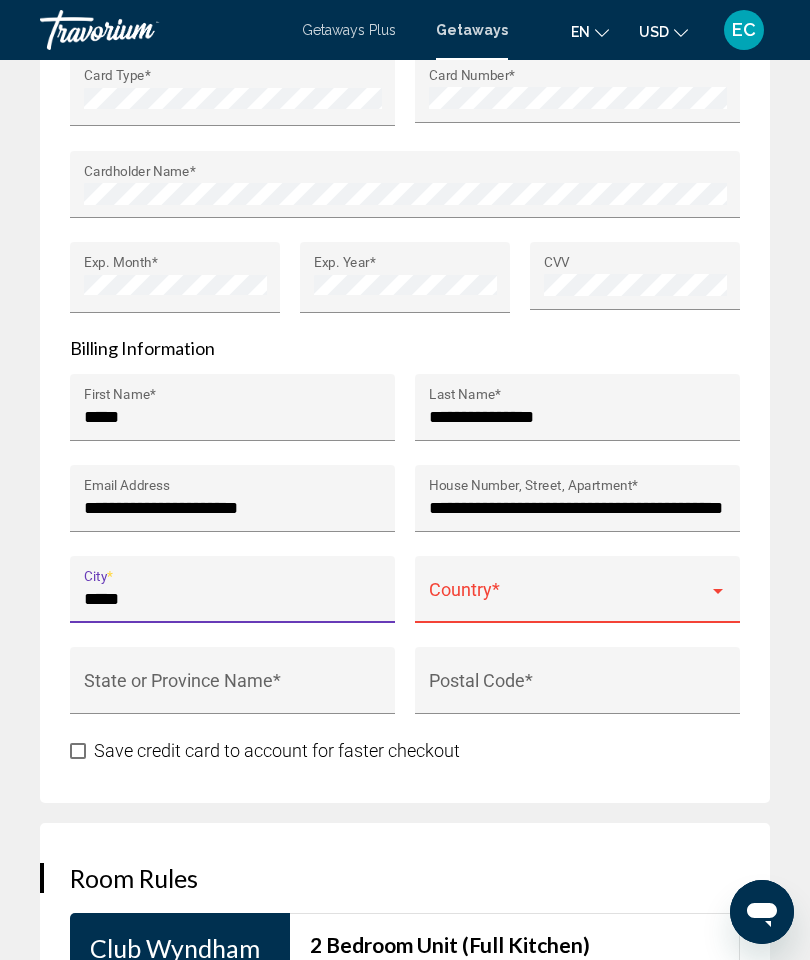 type on "*****" 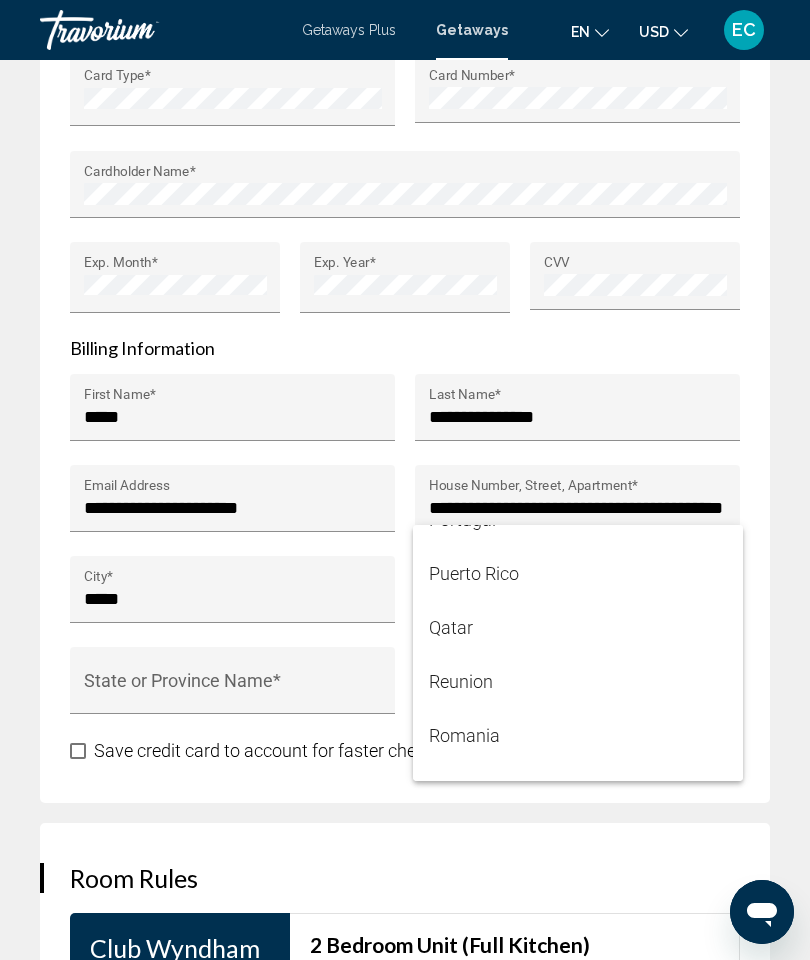 scroll, scrollTop: 9899, scrollLeft: 0, axis: vertical 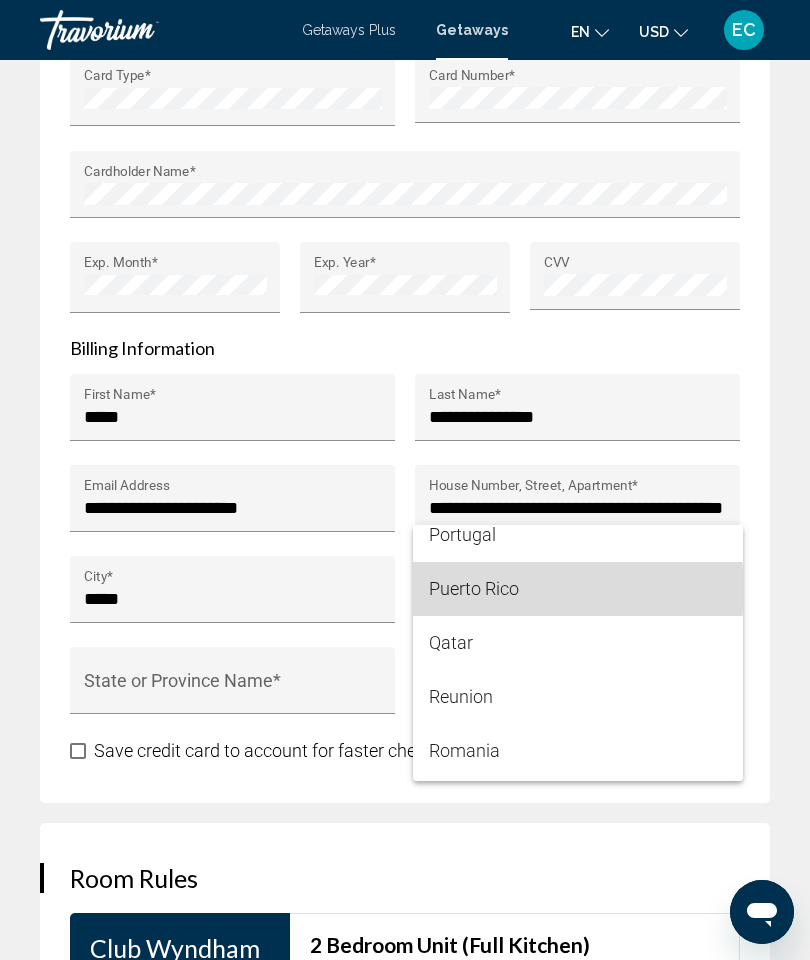 click on "Puerto Rico" at bounding box center [578, 589] 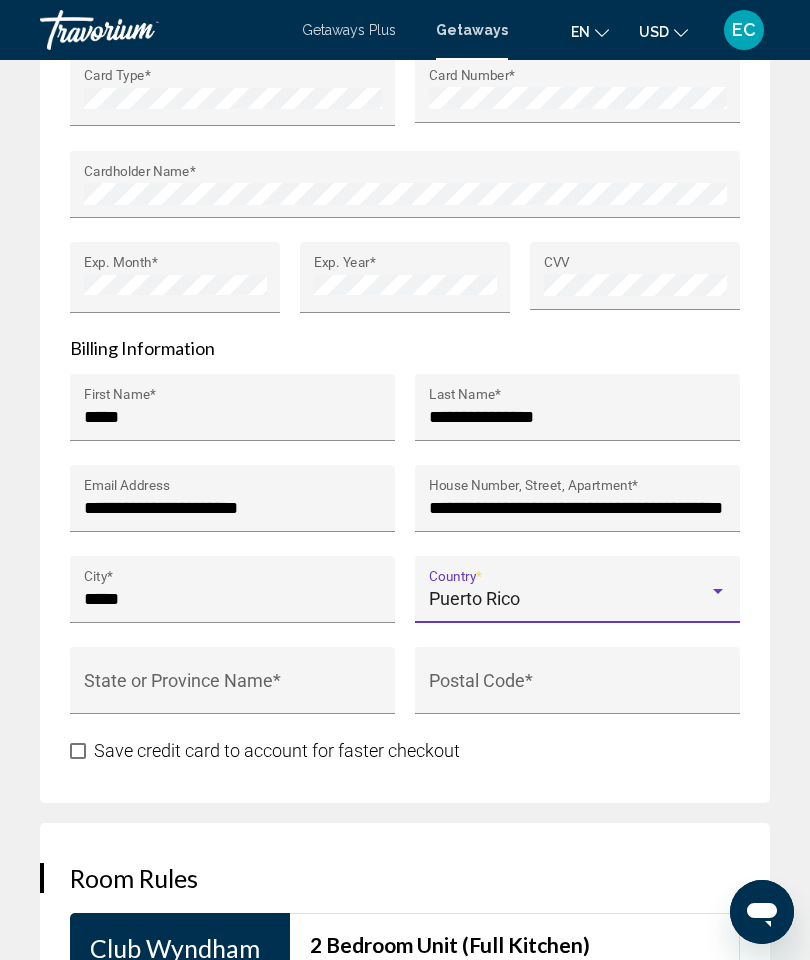 click on "State or Province Name  *" at bounding box center (233, 687) 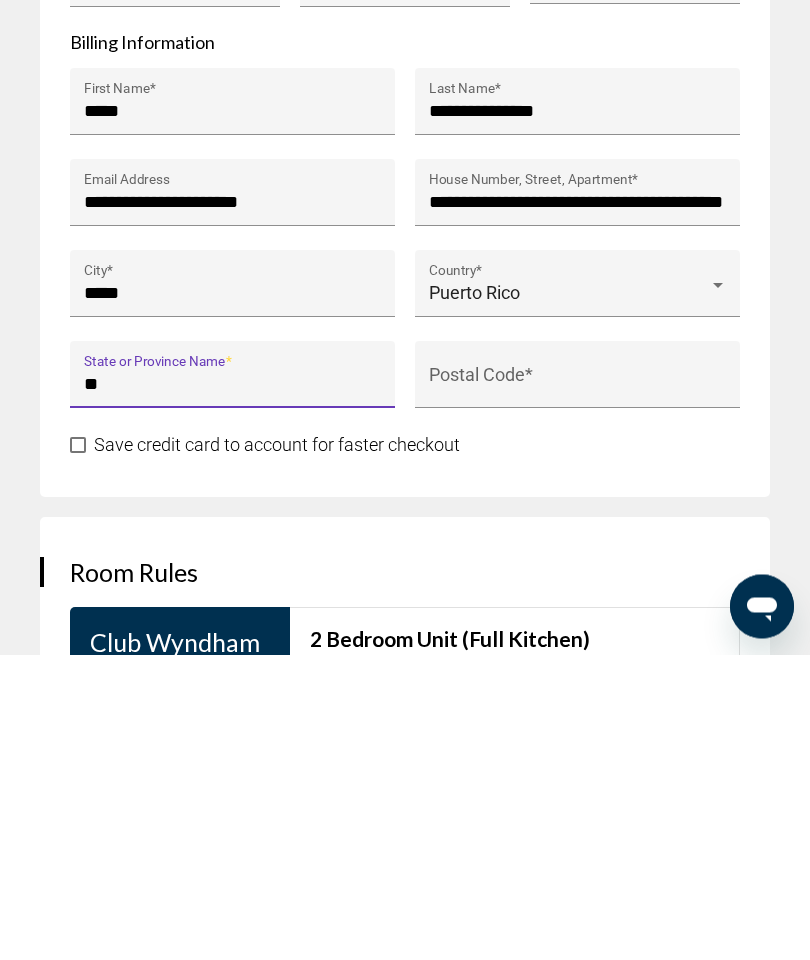 type on "**" 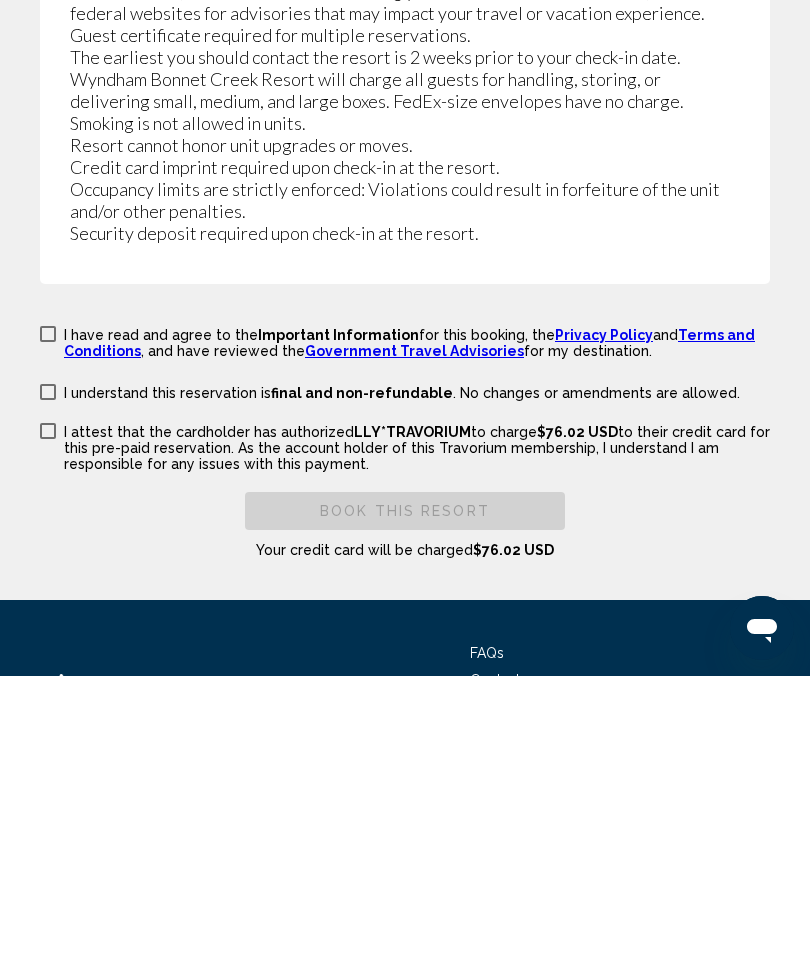 scroll, scrollTop: 4540, scrollLeft: 0, axis: vertical 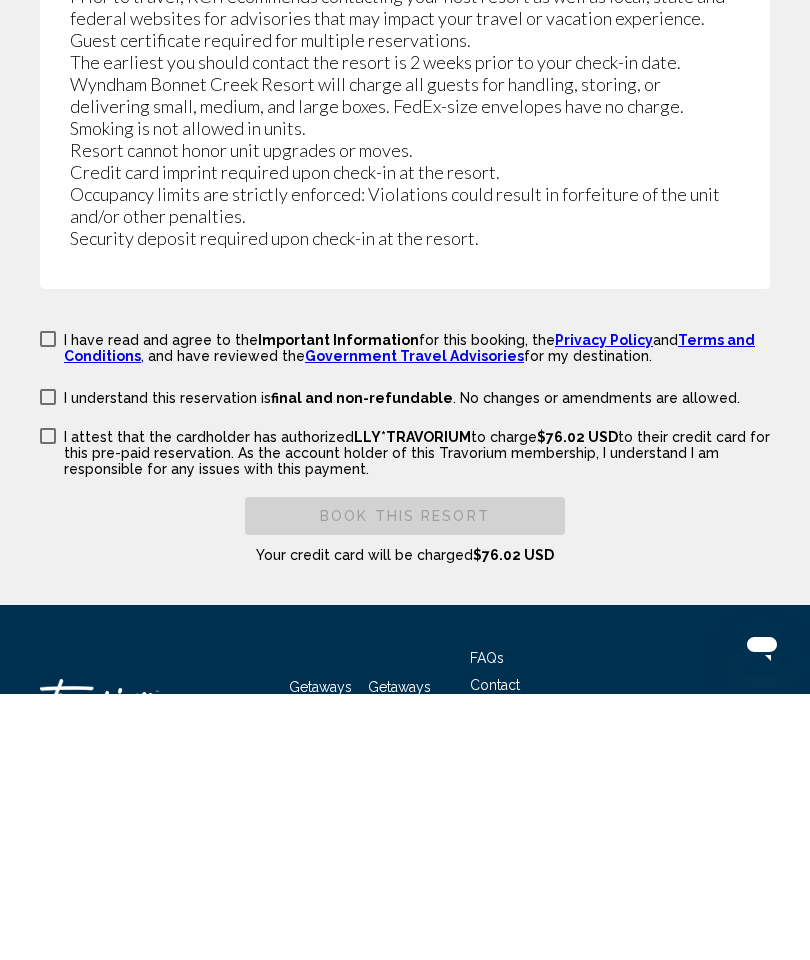 type on "*****" 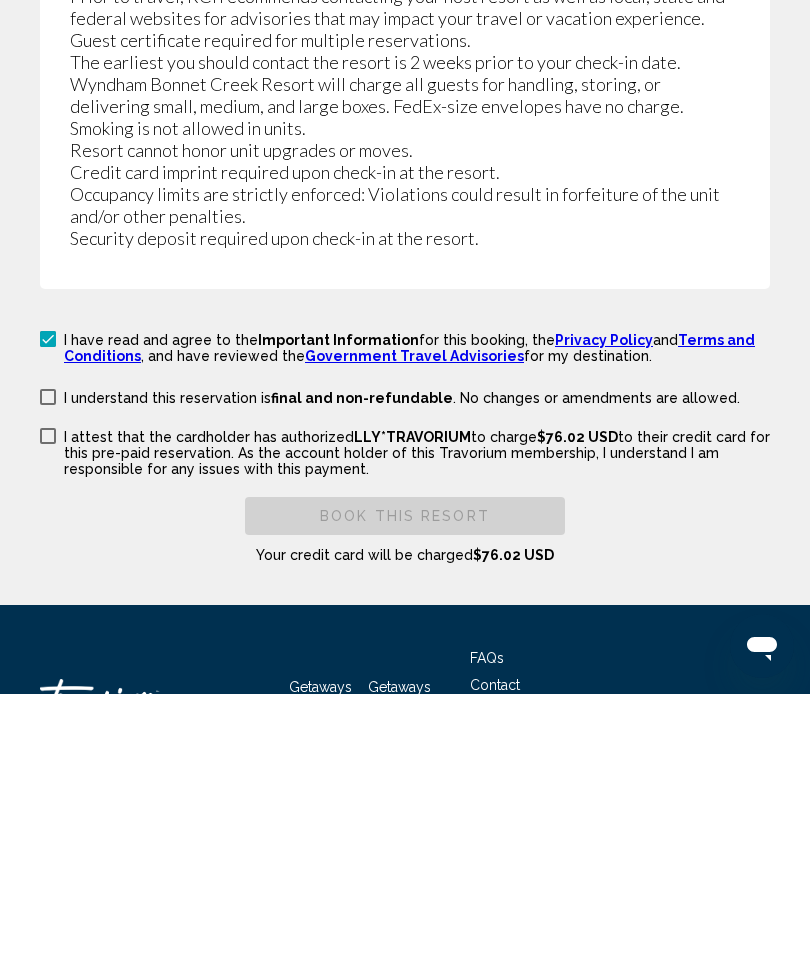 scroll, scrollTop: 4570, scrollLeft: 0, axis: vertical 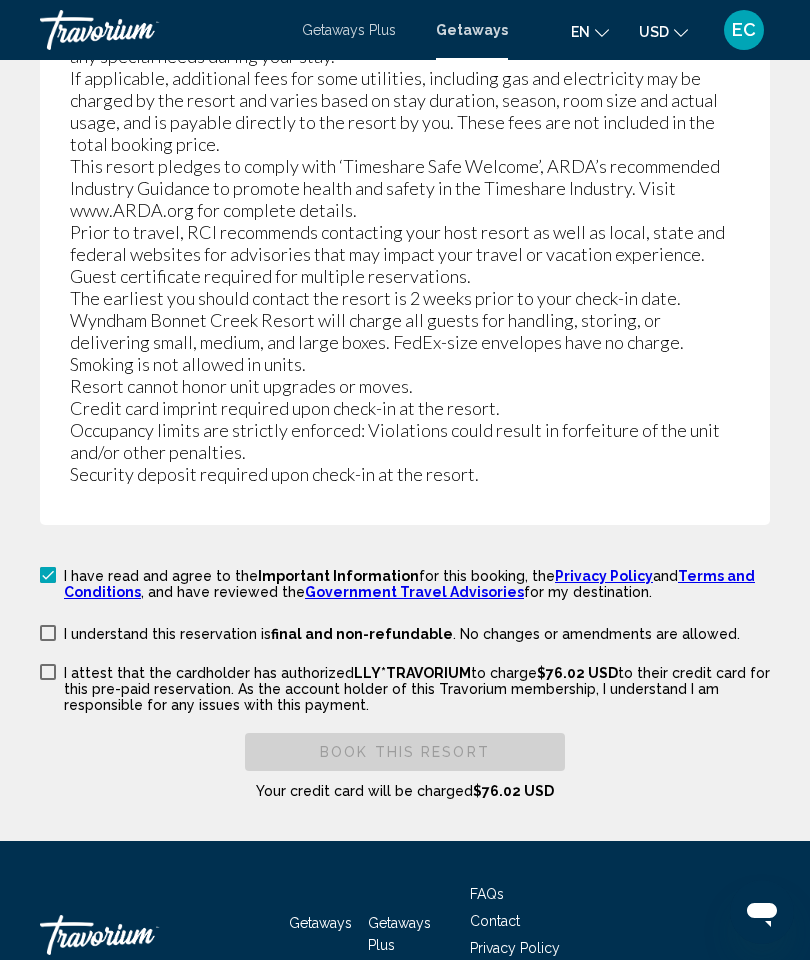 click on "Important Information Housekeeping Fees Unit Type Schedule Info for all units per stay "Housekeeping fee for all RCI reservations: There may be a fee of 105.00 U.S. dollars for all units, per stay. Only Credit Cards accepted." The mandatory fee will be charged for less than 7 night stays. Resort Fees Info Mandatory security deposit fee is 250.00 U.S. dollars . Only Credit Cards accepted. Policy Restrictions Minimum Age Checkin Minimum age check-in is 21. Multi Floor With No Elevator Access No Pets No Pets.  Please contact the resort directly regarding its ADA/general service animal policy. Smoking Restrictions No smoking in units: could result in forfeiture of the unit and/or other penalties. General Urgent Info Confirmation paperwork is required upon check-in at the resort. Contact the resort after confirmation of the vacation to coordinate Check-in or request any special needs during your stay. Guest certificate required for multiple reservations. Smoking is not allowed in units." at bounding box center (405, -95) 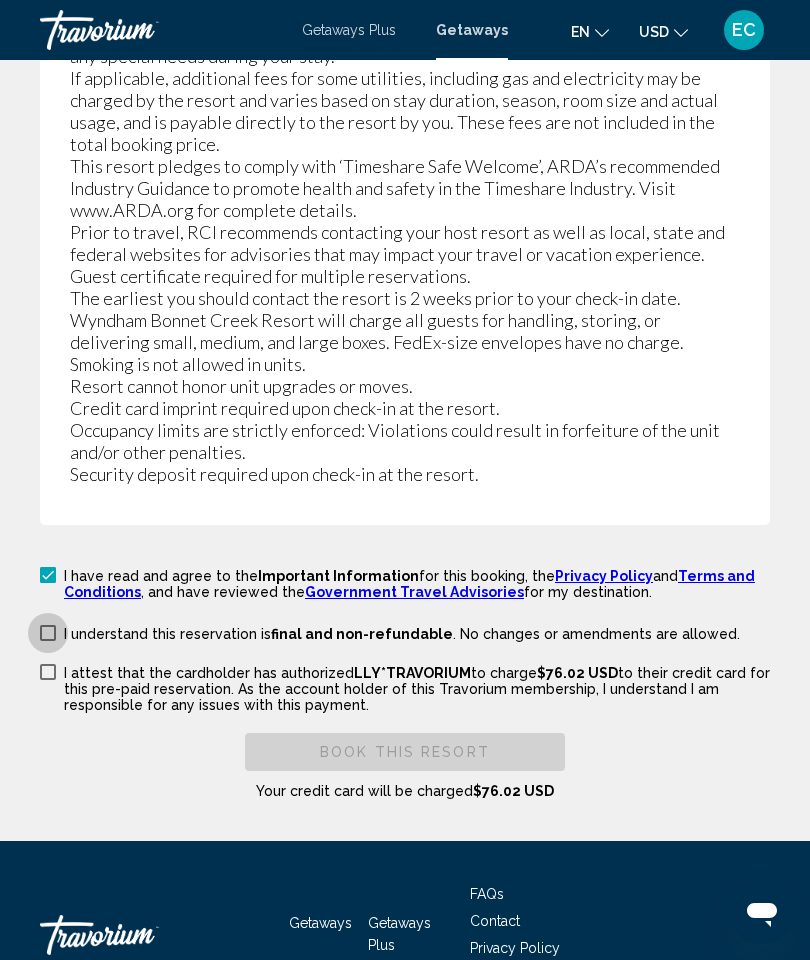 click on "I understand this reservation is  final and non-refundable . No changes or amendments are allowed.  I understand this reservation is refundable until  {0} . Cancellations made after that date and time are non-refundable." at bounding box center [390, 632] 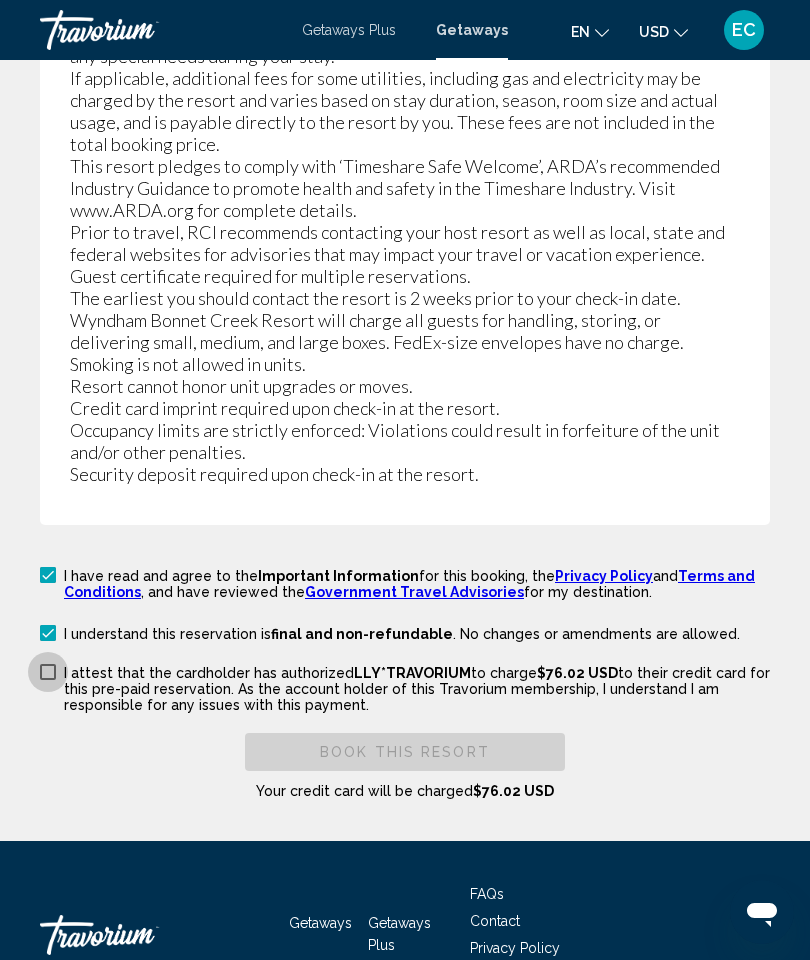 click at bounding box center [48, 672] 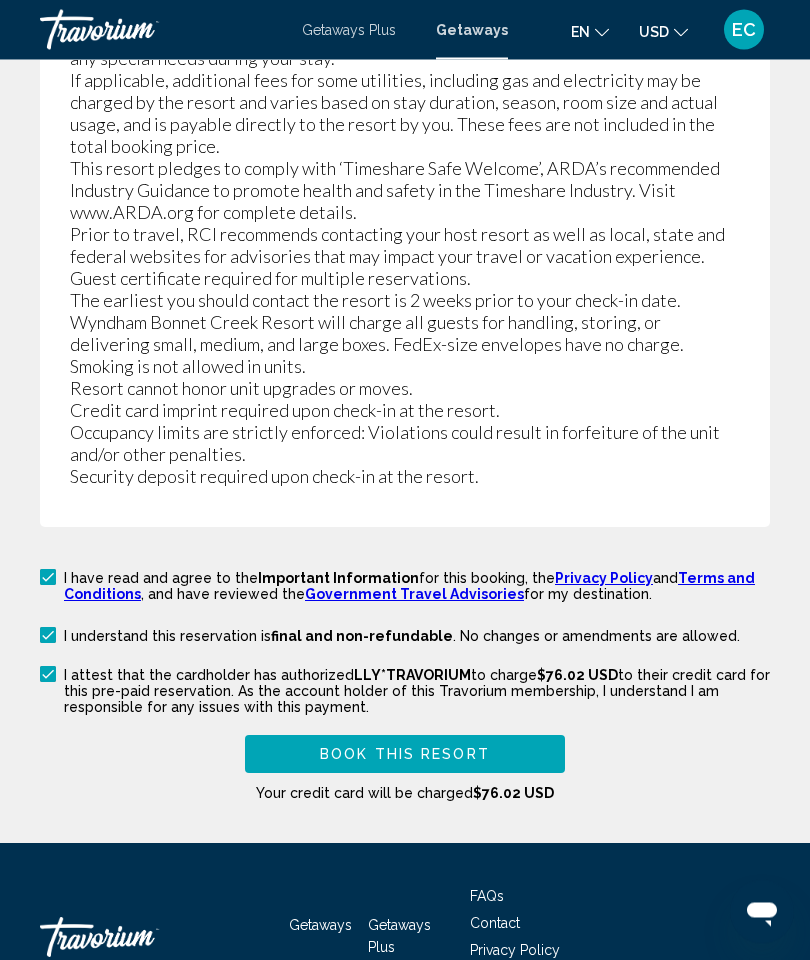 scroll, scrollTop: 4570, scrollLeft: 0, axis: vertical 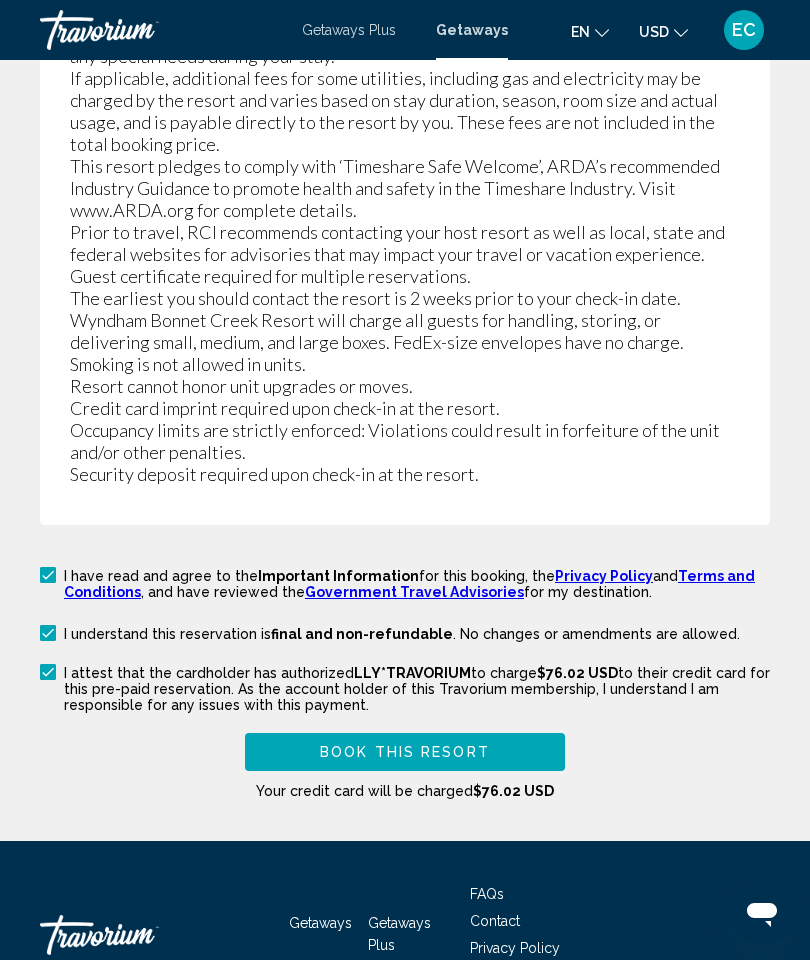 click on "Book this Resort" at bounding box center [405, 753] 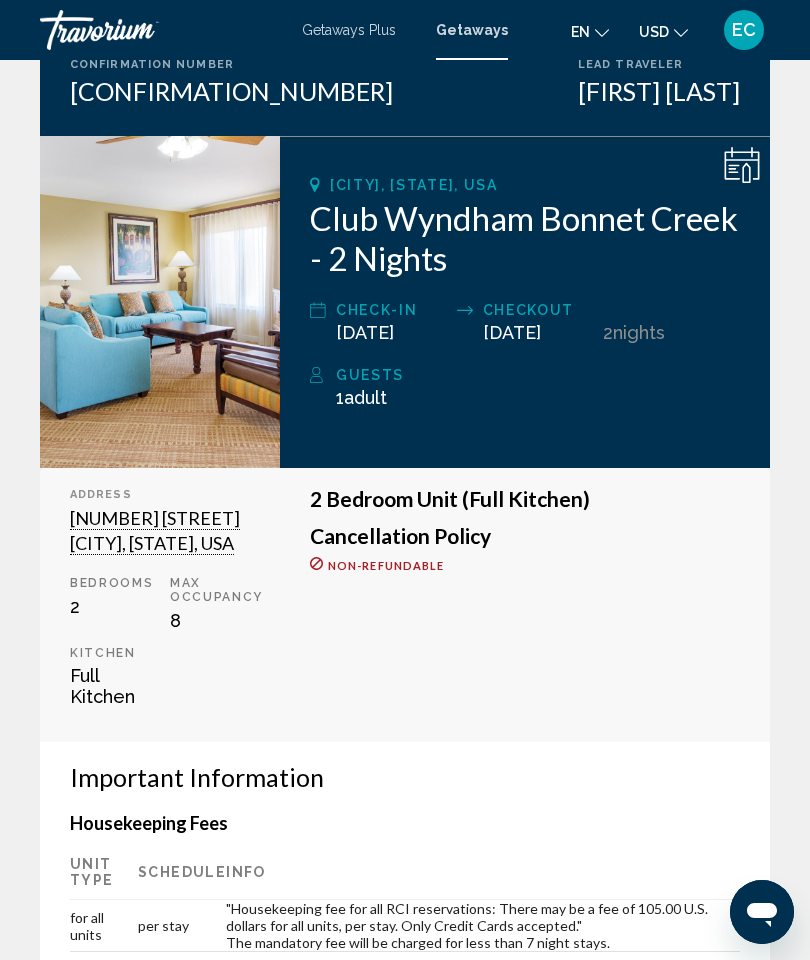 scroll, scrollTop: 0, scrollLeft: 0, axis: both 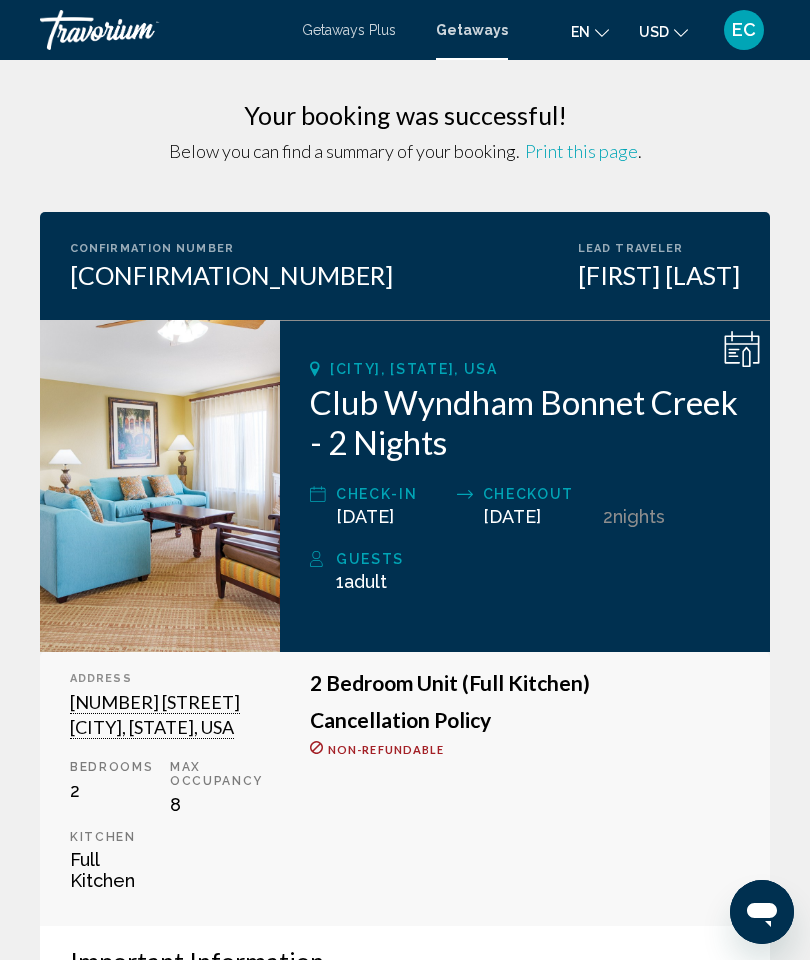 click on "Print this page" at bounding box center [581, 151] 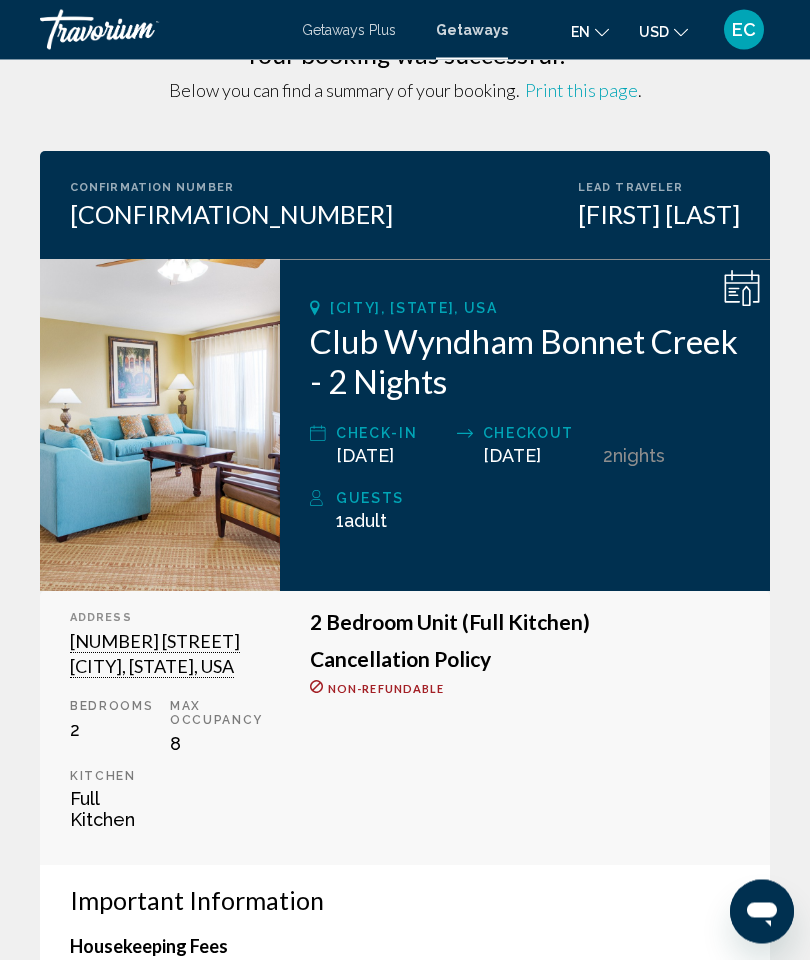 scroll, scrollTop: 0, scrollLeft: 0, axis: both 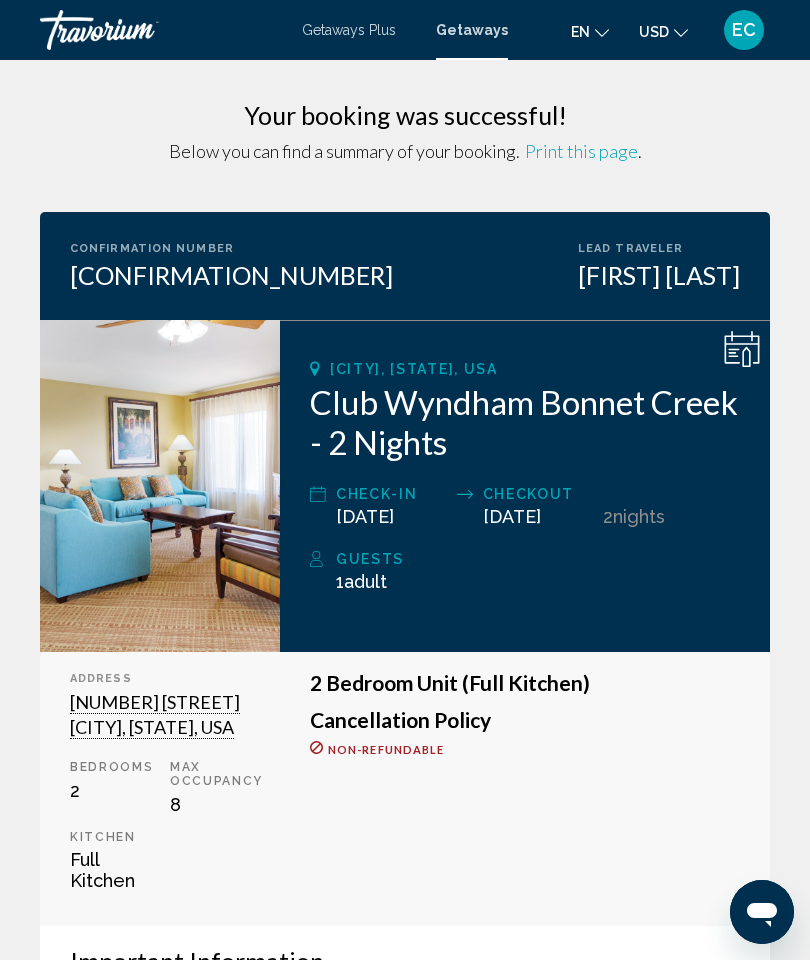 click on "Getaways Plus" at bounding box center [349, 30] 